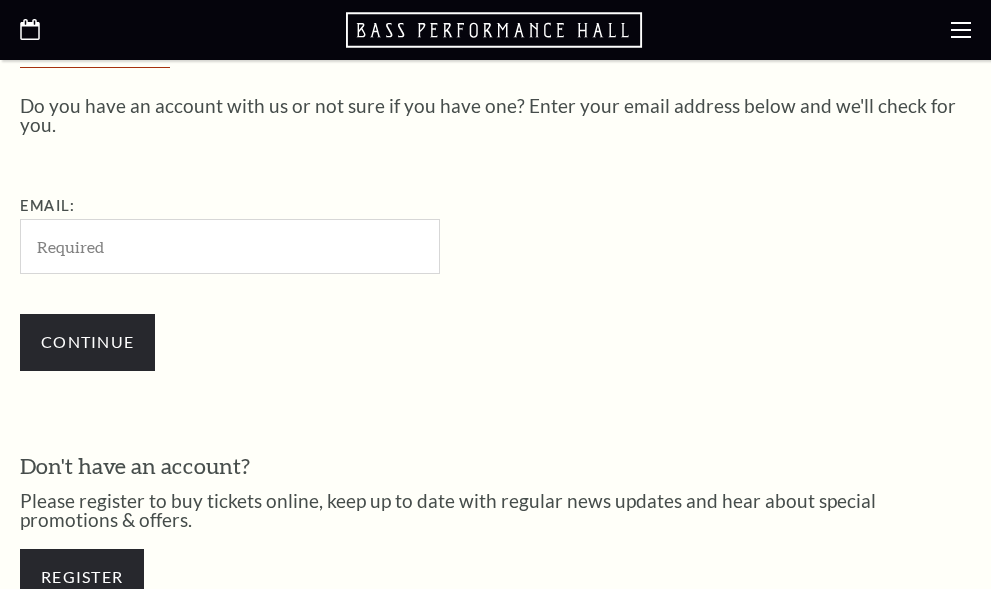 scroll, scrollTop: 518, scrollLeft: 0, axis: vertical 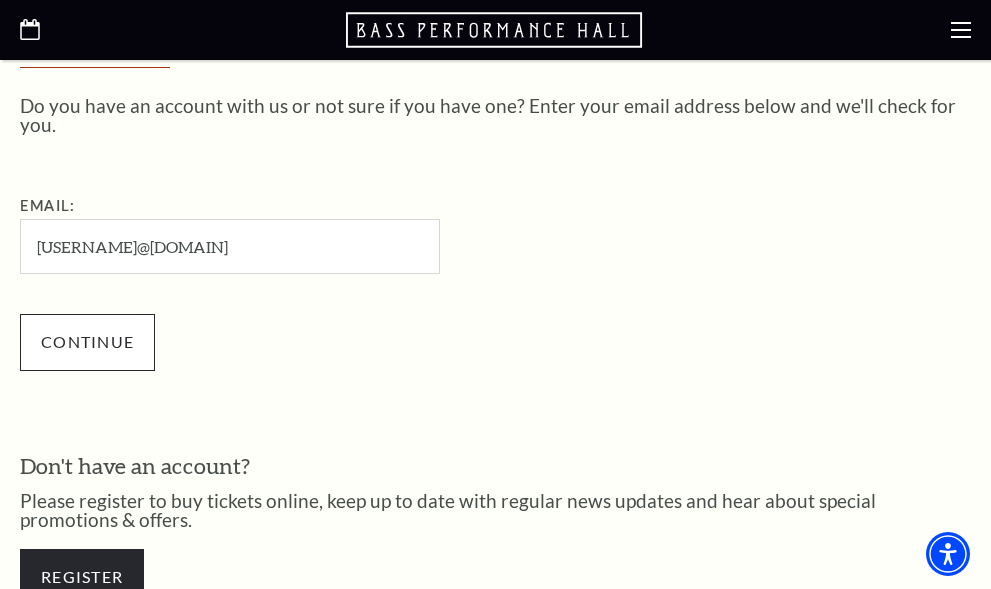 type on "[USERNAME]@[DOMAIN]" 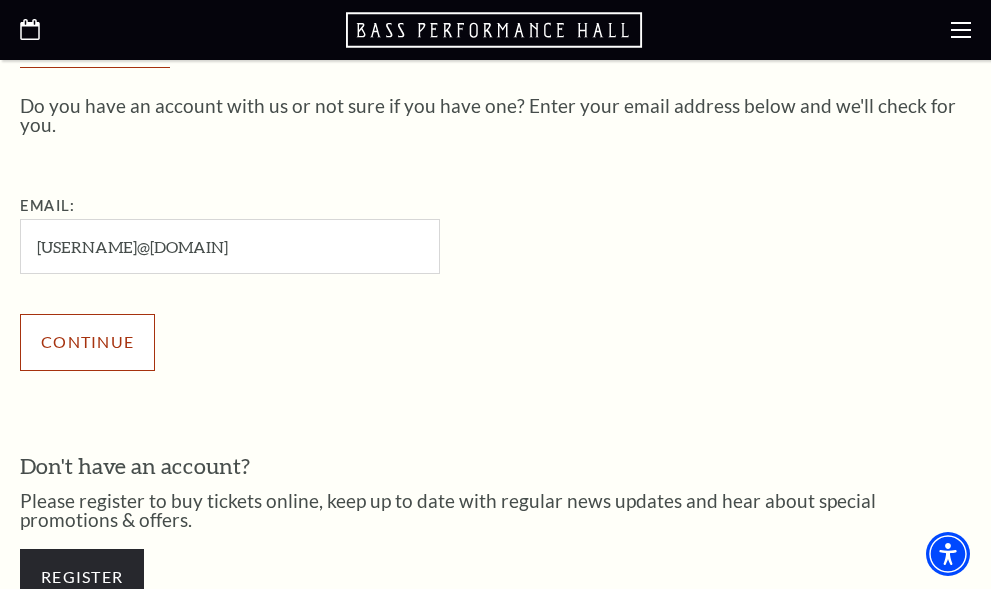 click on "Continue" at bounding box center [87, 342] 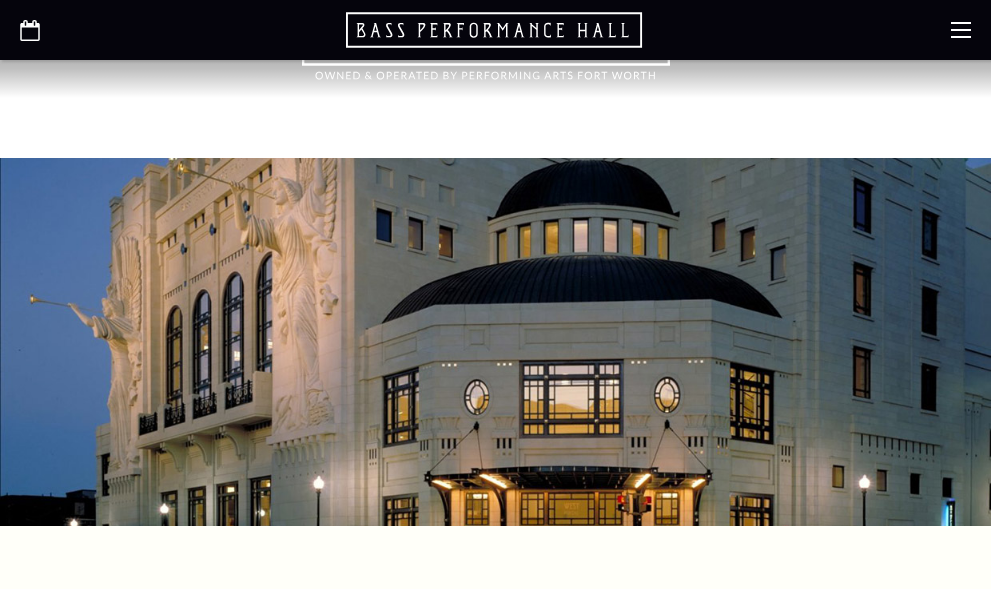 scroll, scrollTop: 768, scrollLeft: 0, axis: vertical 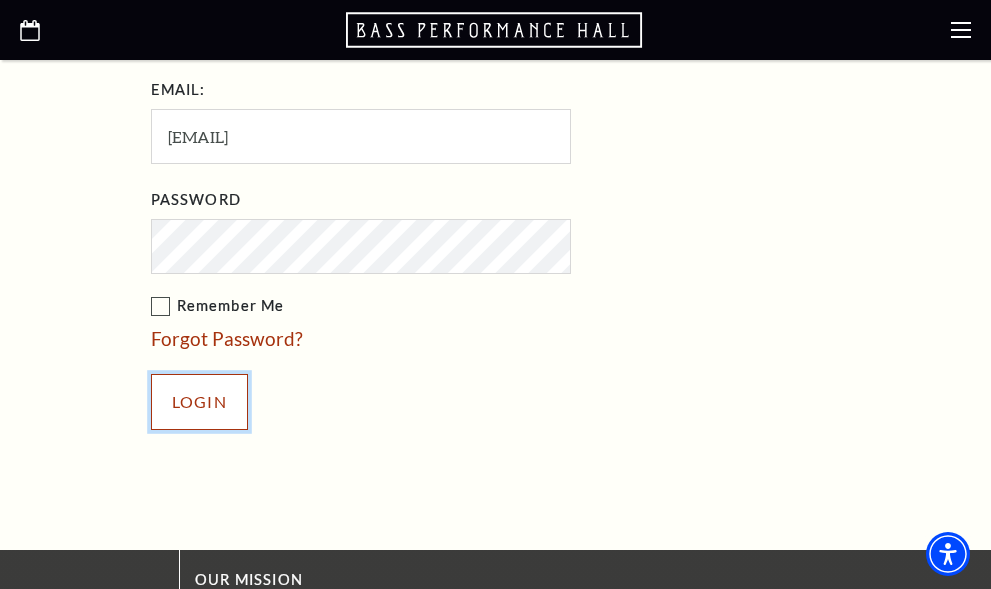 click on "Login" at bounding box center (199, 402) 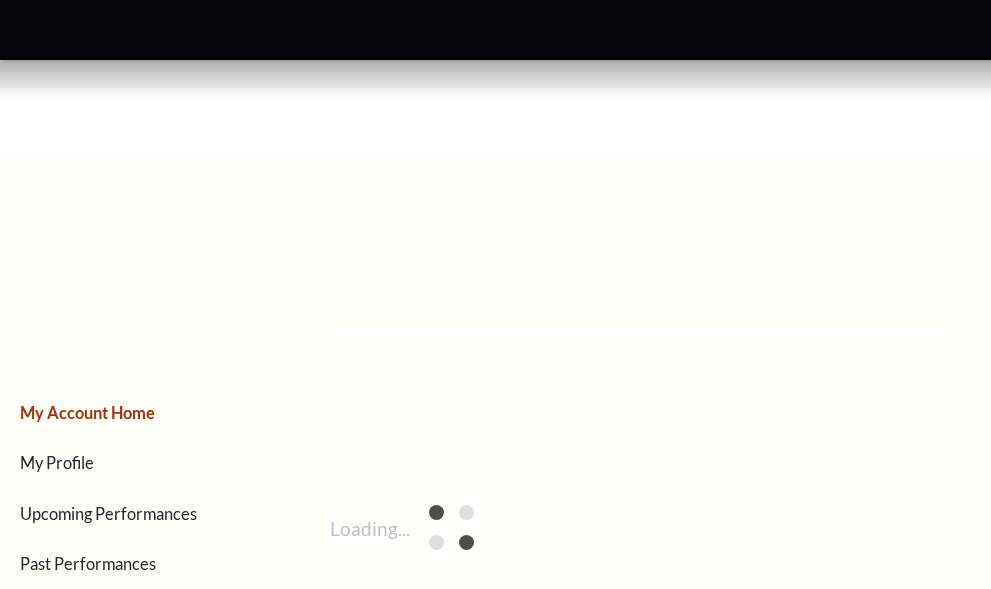 scroll, scrollTop: 0, scrollLeft: 0, axis: both 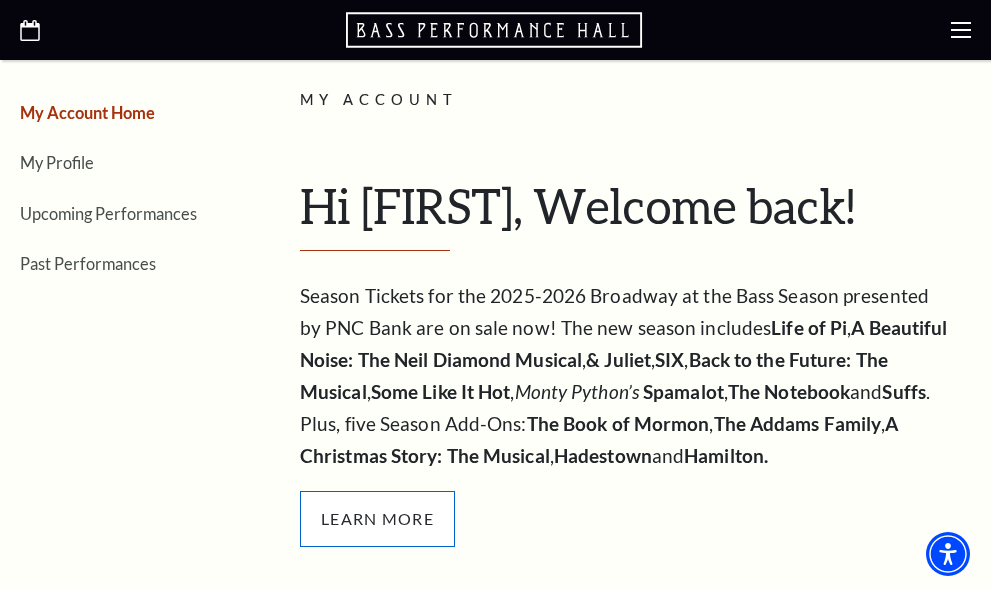 click on "Learn More" at bounding box center (377, 519) 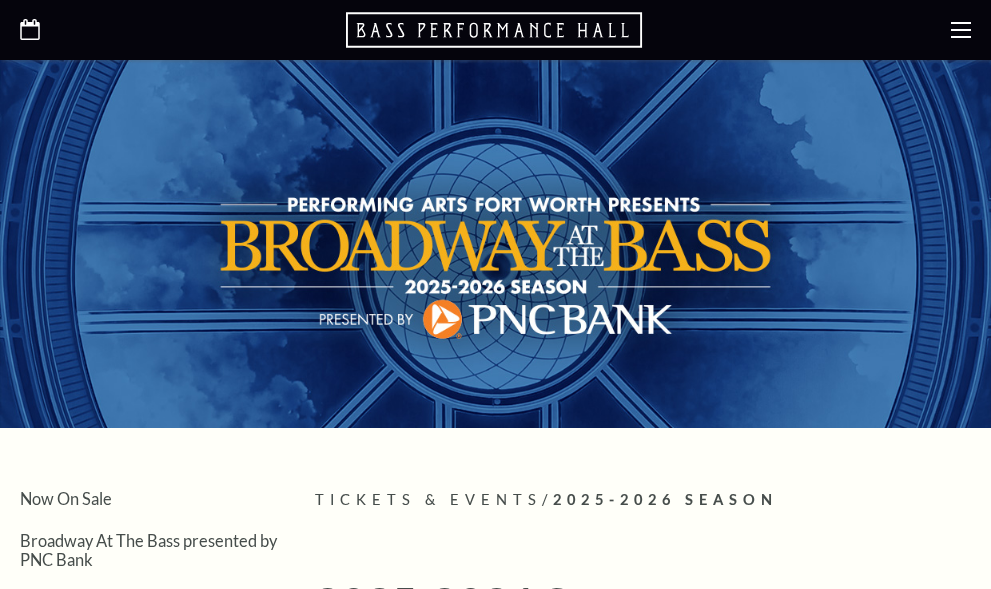 scroll, scrollTop: 0, scrollLeft: 0, axis: both 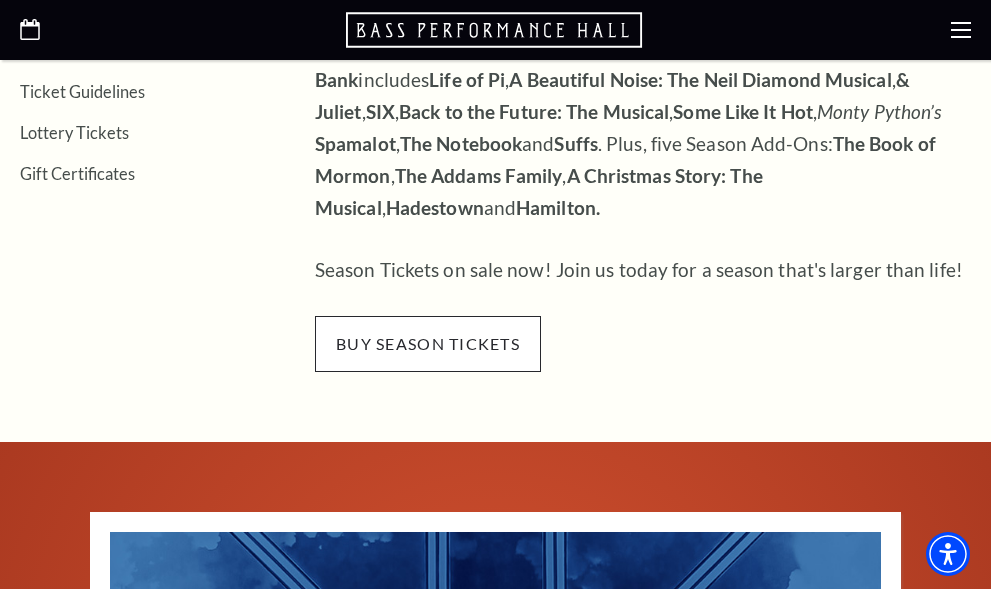 click on "buy season tickets" at bounding box center [428, 344] 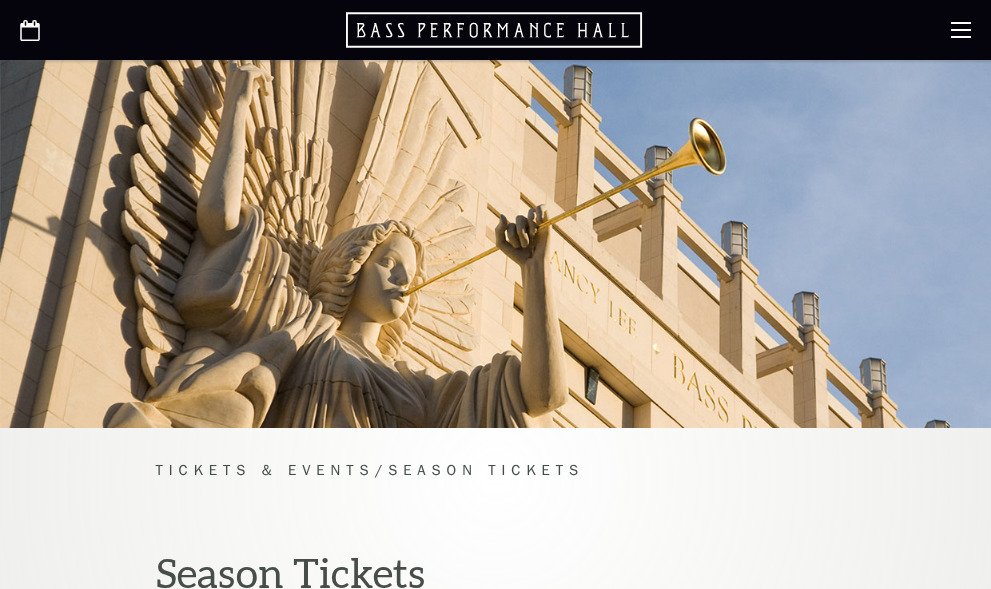 scroll, scrollTop: 0, scrollLeft: 0, axis: both 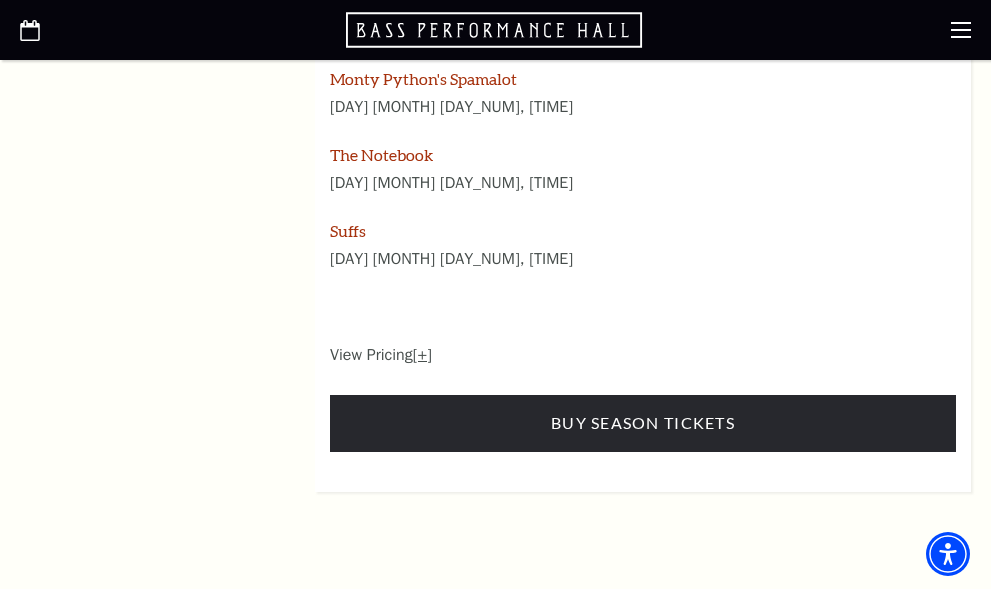 click on "[+]" at bounding box center [422, 355] 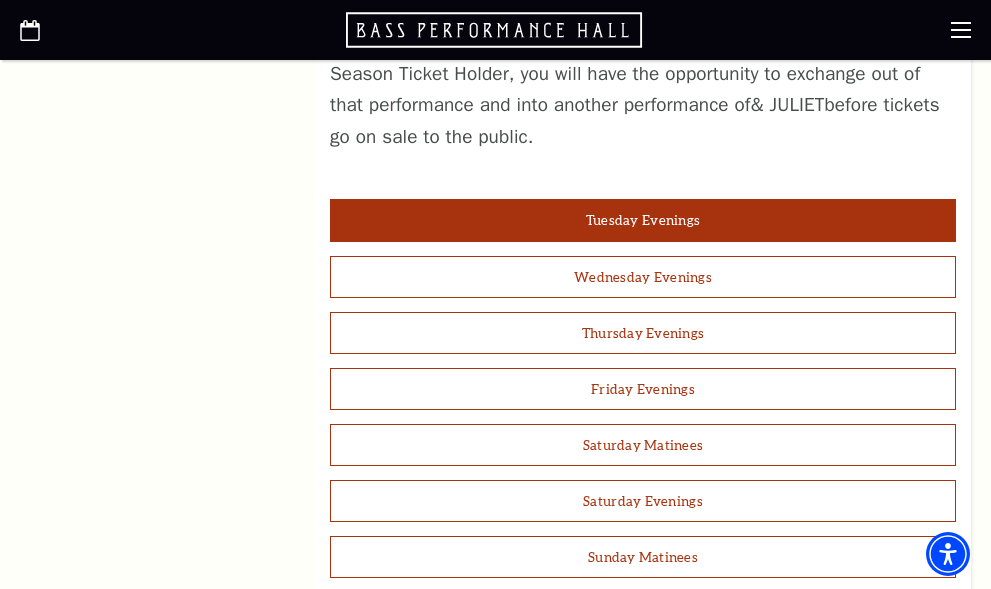 scroll, scrollTop: 1700, scrollLeft: 0, axis: vertical 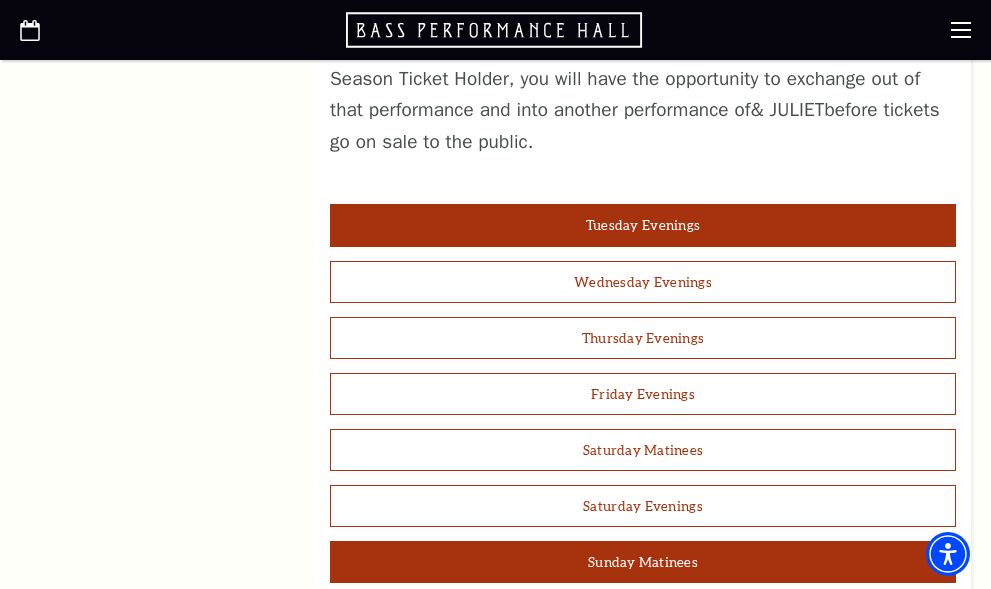 click on "Sunday Matinees" at bounding box center (643, 562) 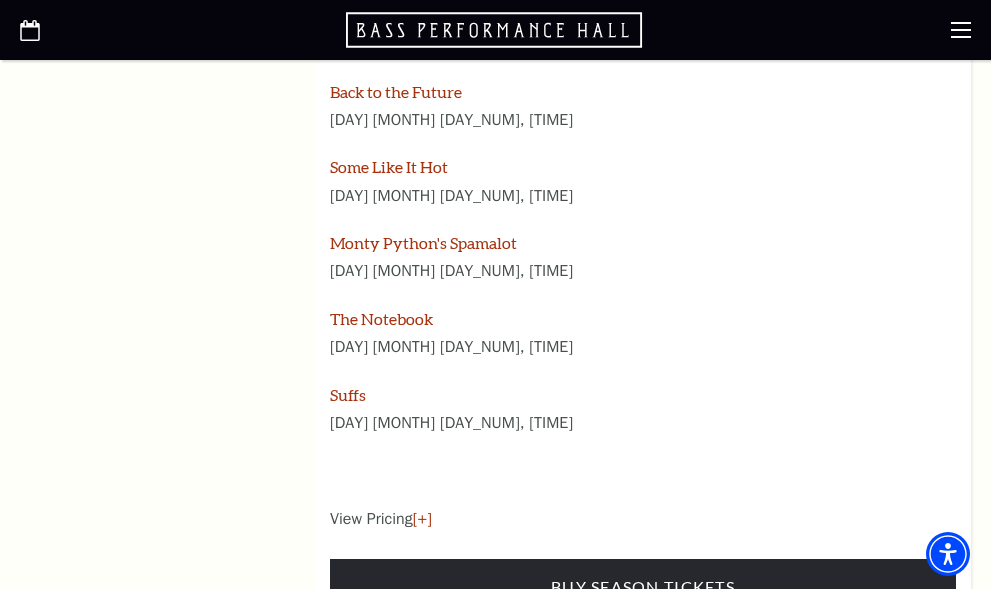 scroll, scrollTop: 2900, scrollLeft: 0, axis: vertical 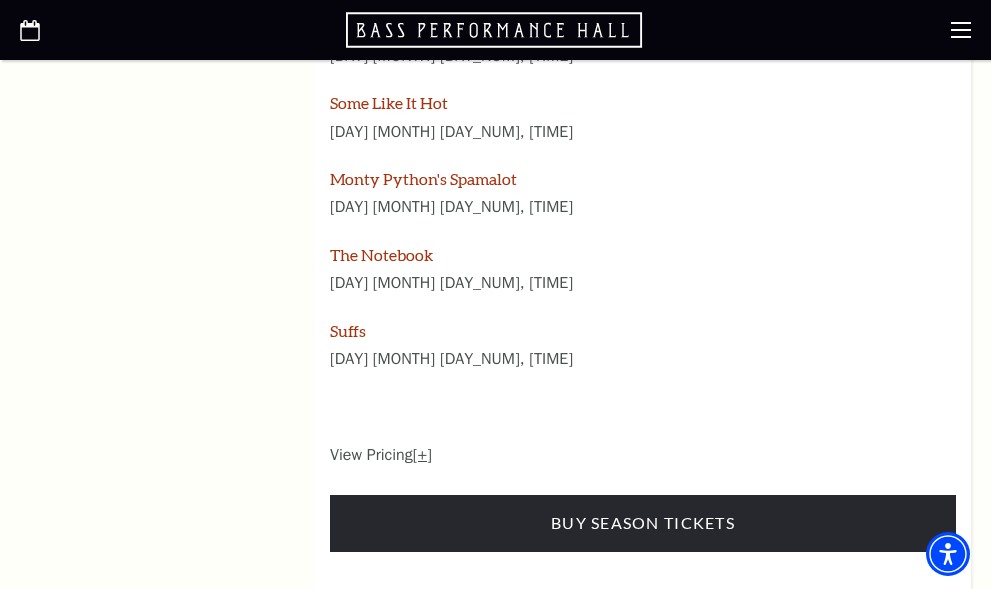 click on "[+]" at bounding box center [422, 455] 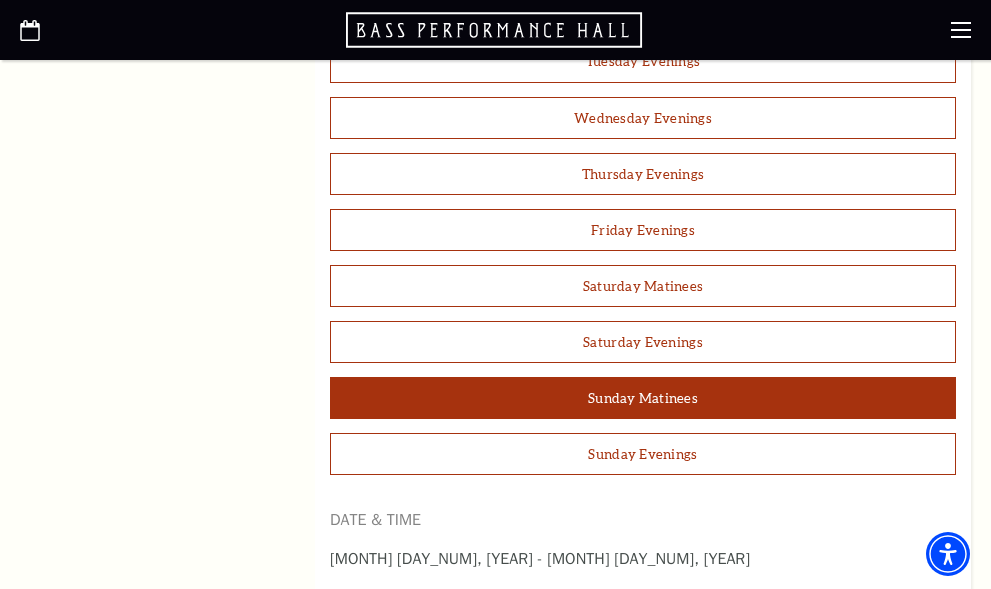 scroll, scrollTop: 1800, scrollLeft: 0, axis: vertical 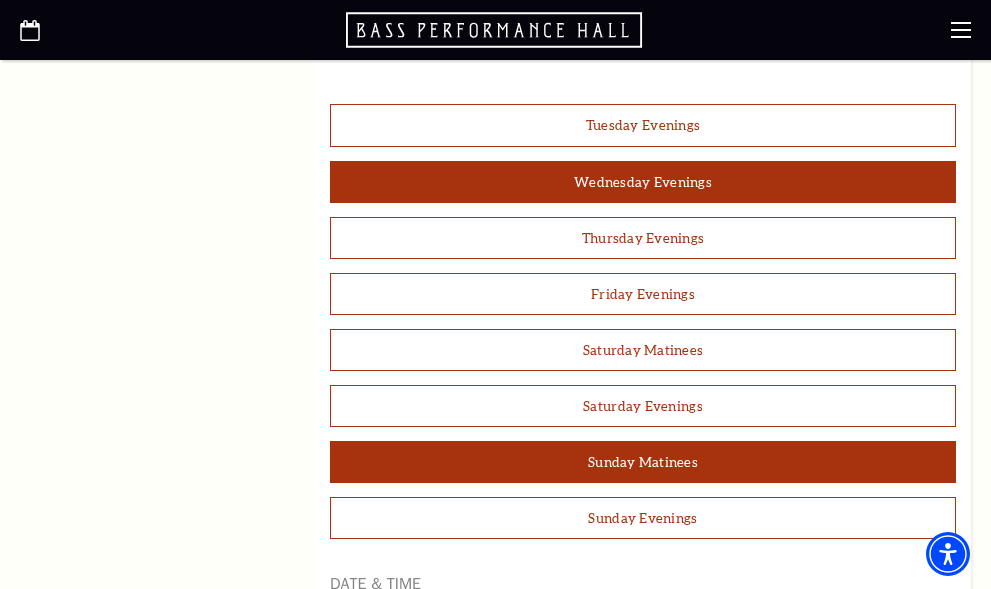 click on "Wednesday Evenings" at bounding box center [643, 182] 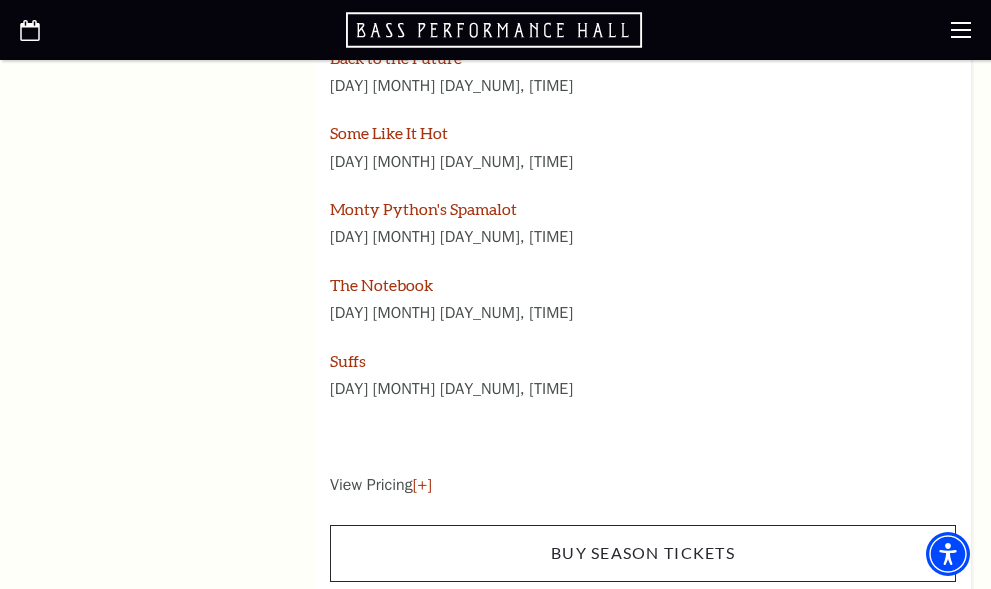 scroll, scrollTop: 2900, scrollLeft: 0, axis: vertical 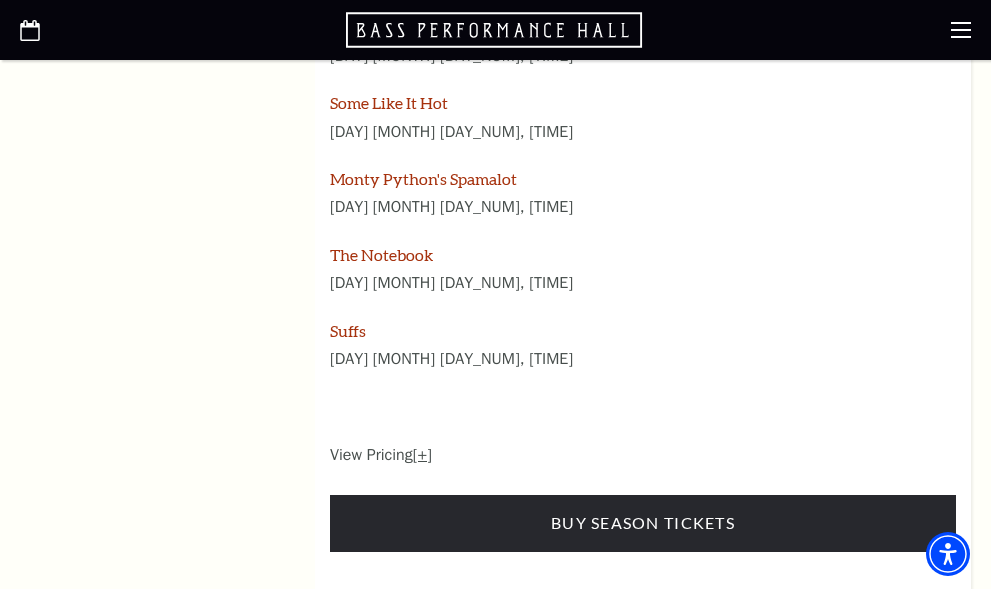 click on "[+]" at bounding box center (422, 455) 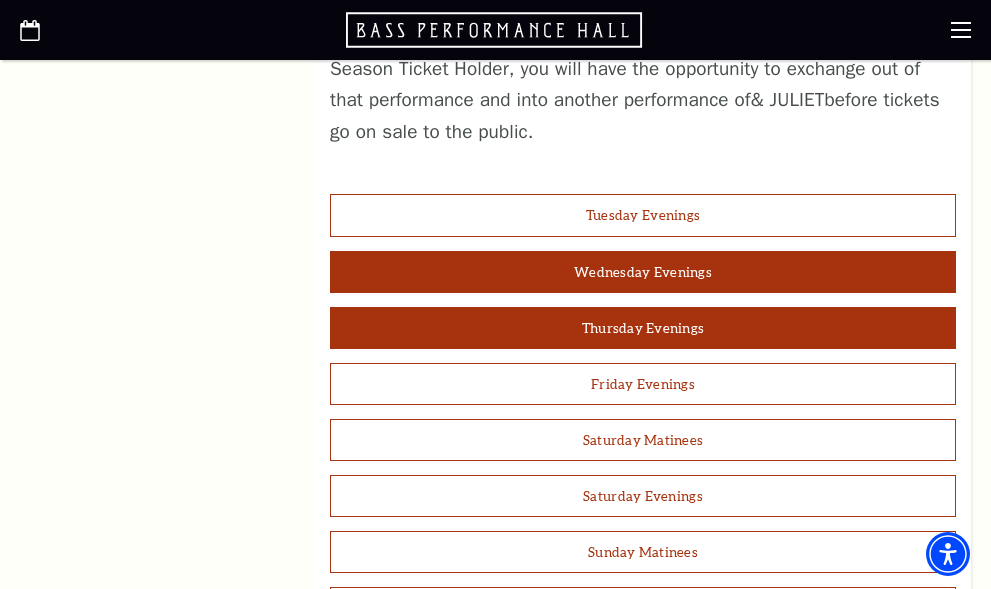 scroll, scrollTop: 1700, scrollLeft: 0, axis: vertical 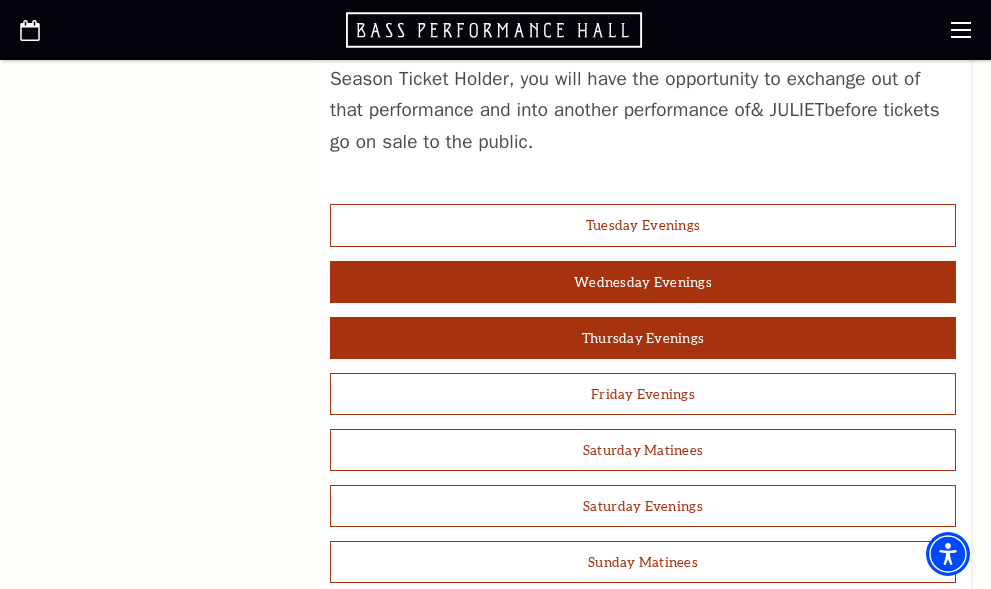 click on "Thursday Evenings" at bounding box center [643, 338] 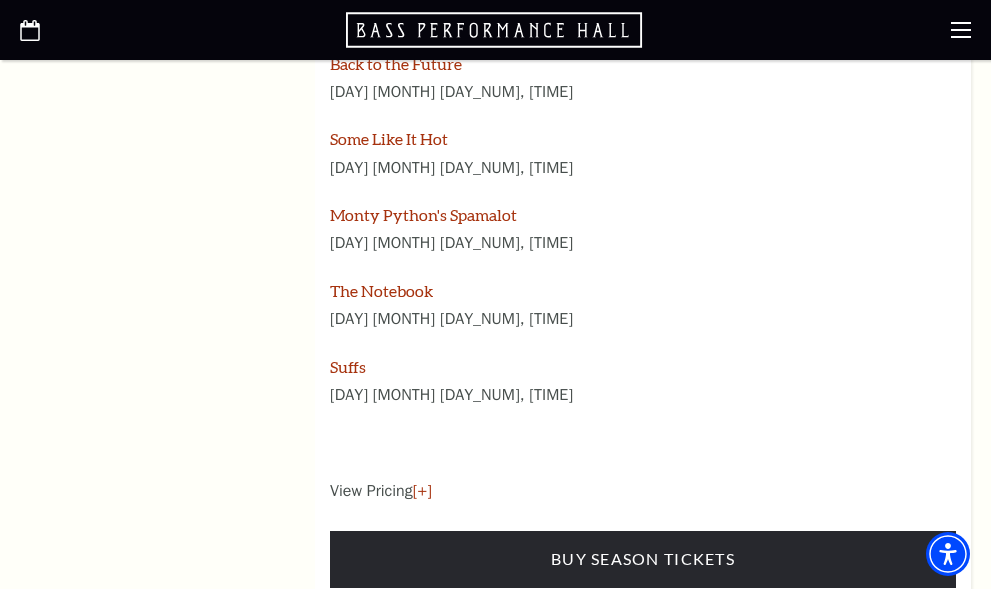 scroll, scrollTop: 2900, scrollLeft: 0, axis: vertical 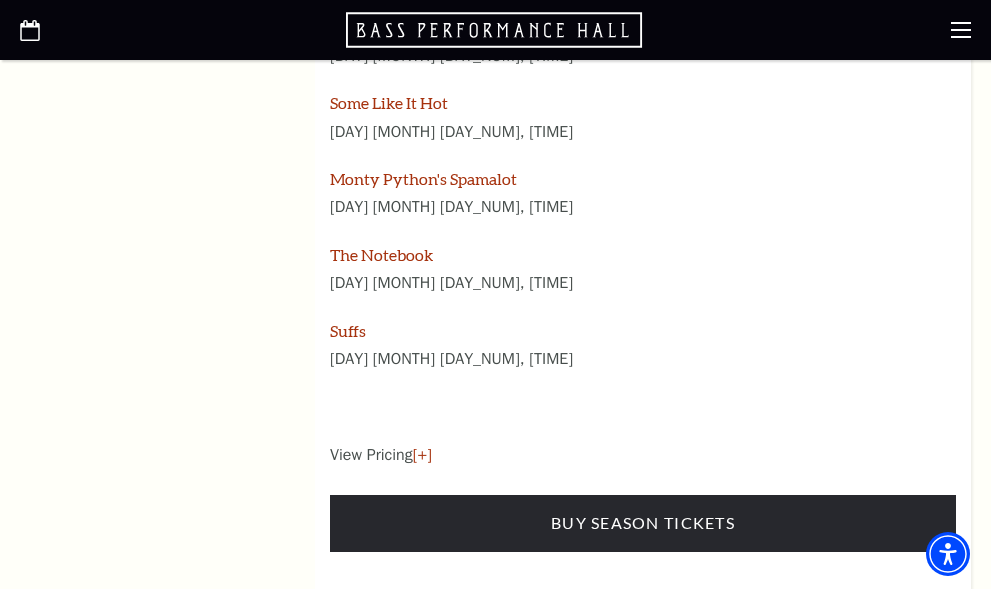 click on "View Pricing
[+]" at bounding box center (643, 455) 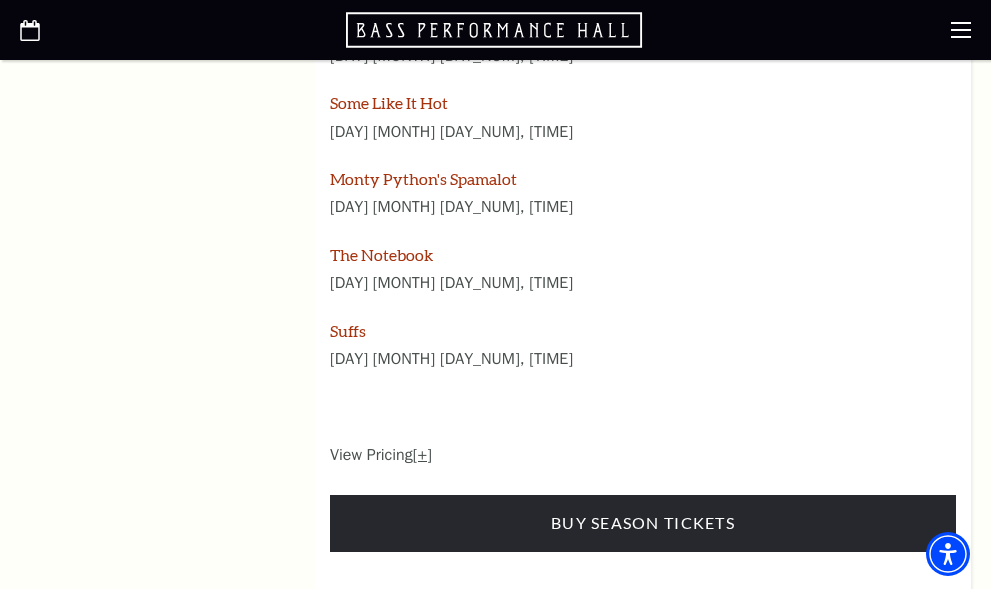 click on "[+]" at bounding box center [422, 455] 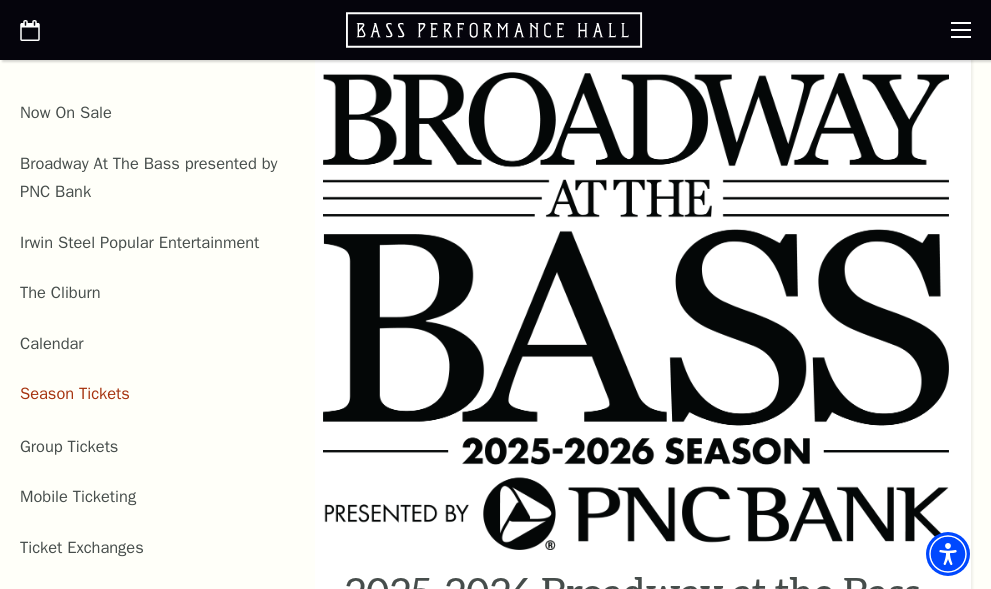 scroll, scrollTop: 700, scrollLeft: 0, axis: vertical 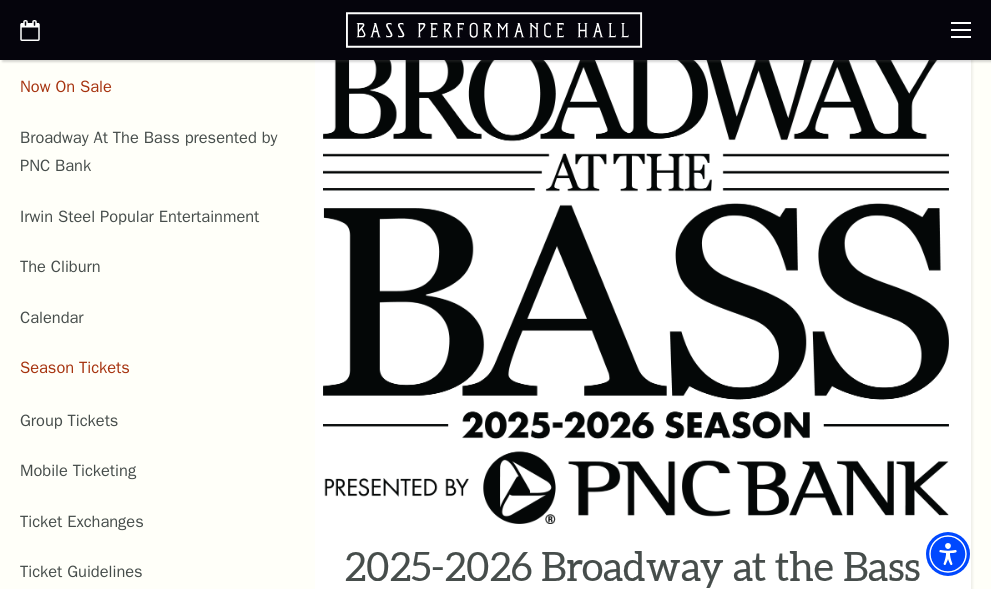 click on "Now On Sale" at bounding box center (66, 86) 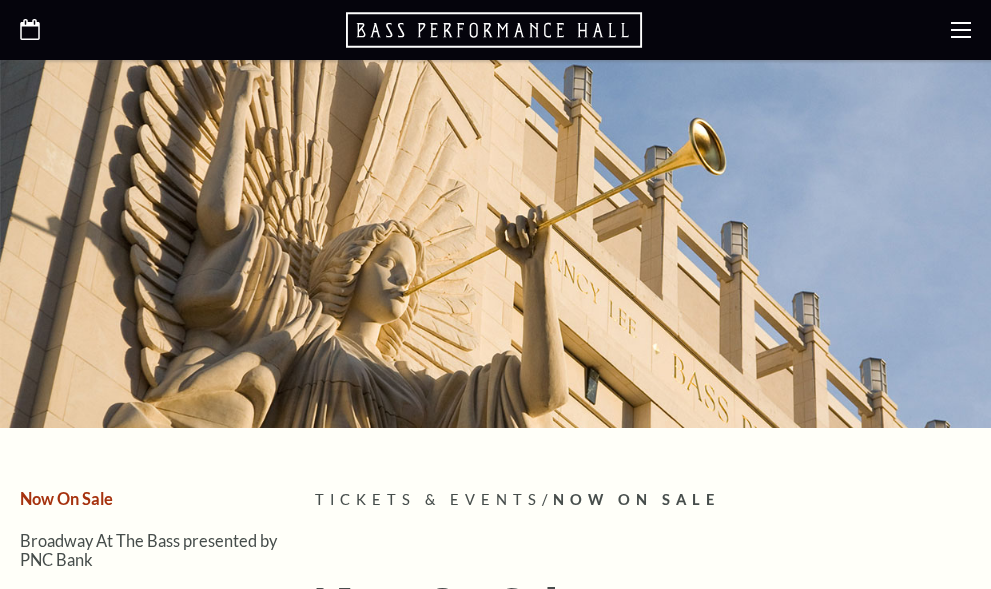 scroll, scrollTop: 0, scrollLeft: 0, axis: both 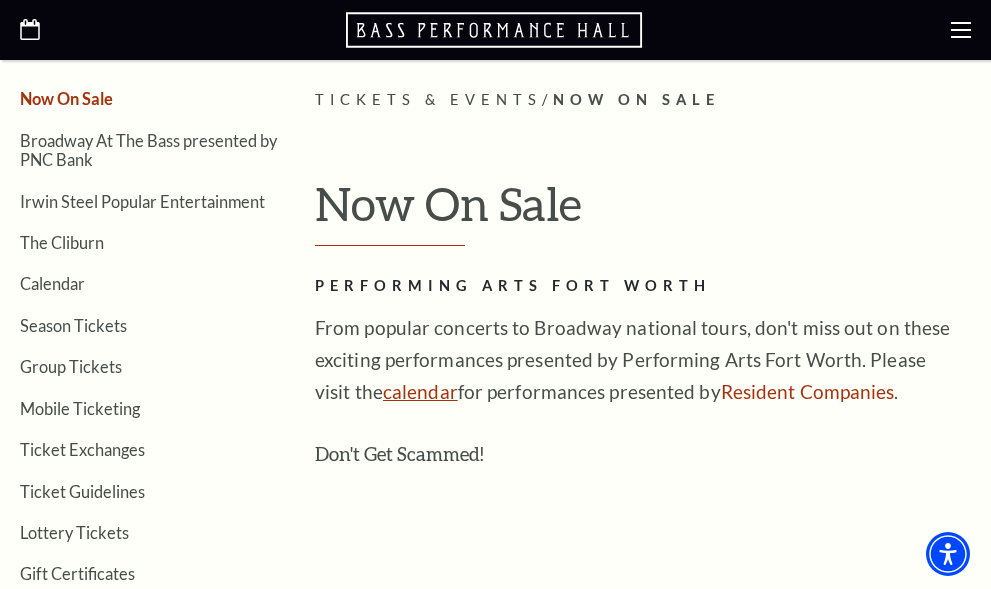 click on "calendar" at bounding box center [420, 391] 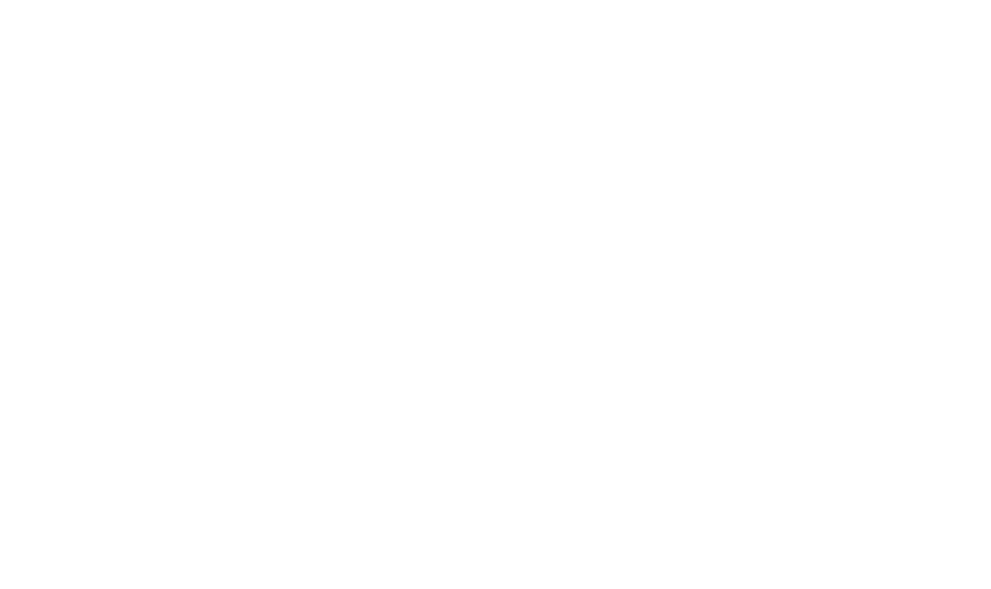 scroll, scrollTop: 0, scrollLeft: 0, axis: both 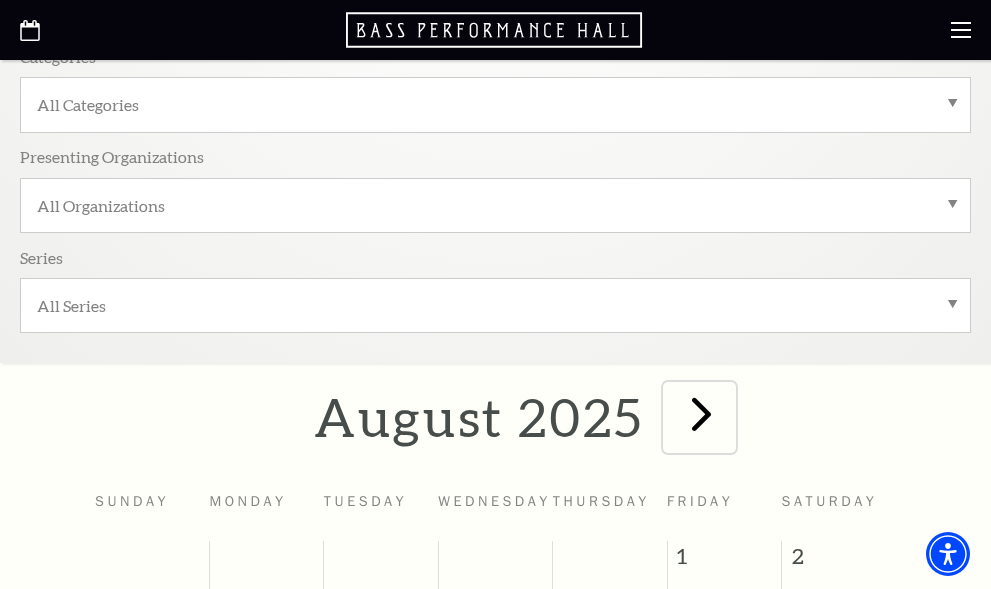 click at bounding box center [701, 413] 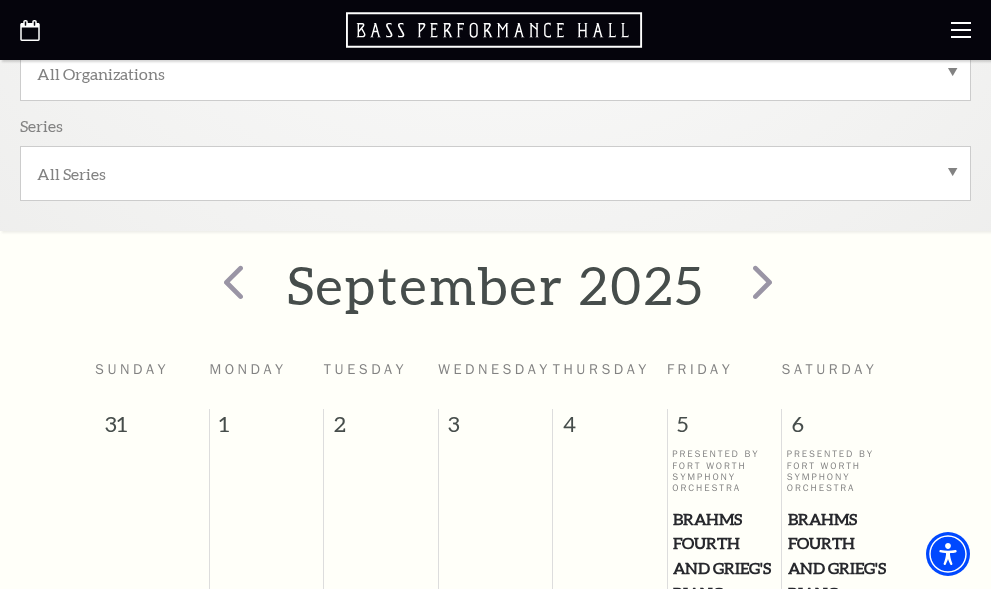 scroll, scrollTop: 400, scrollLeft: 0, axis: vertical 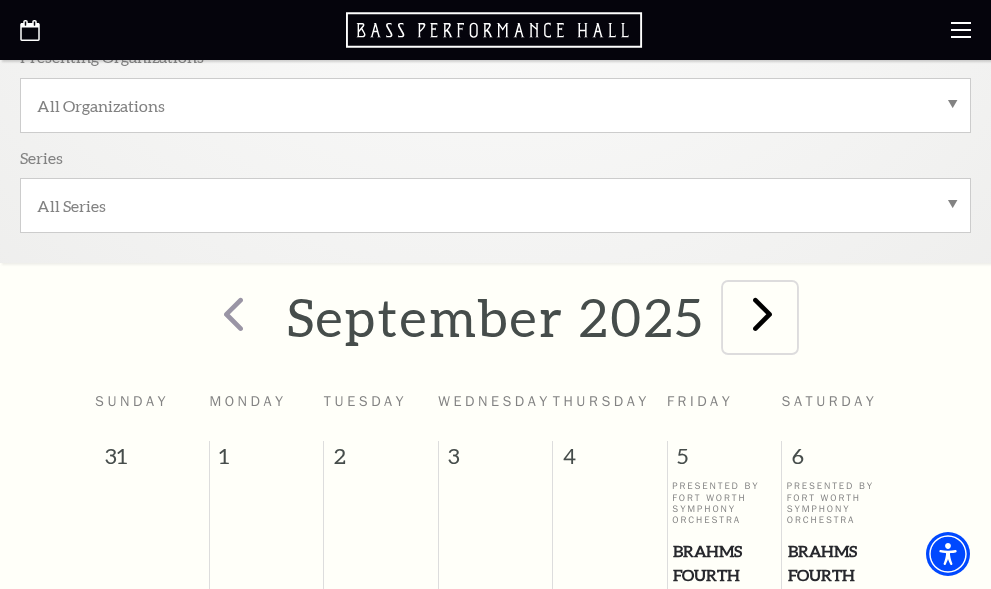 click at bounding box center (762, 313) 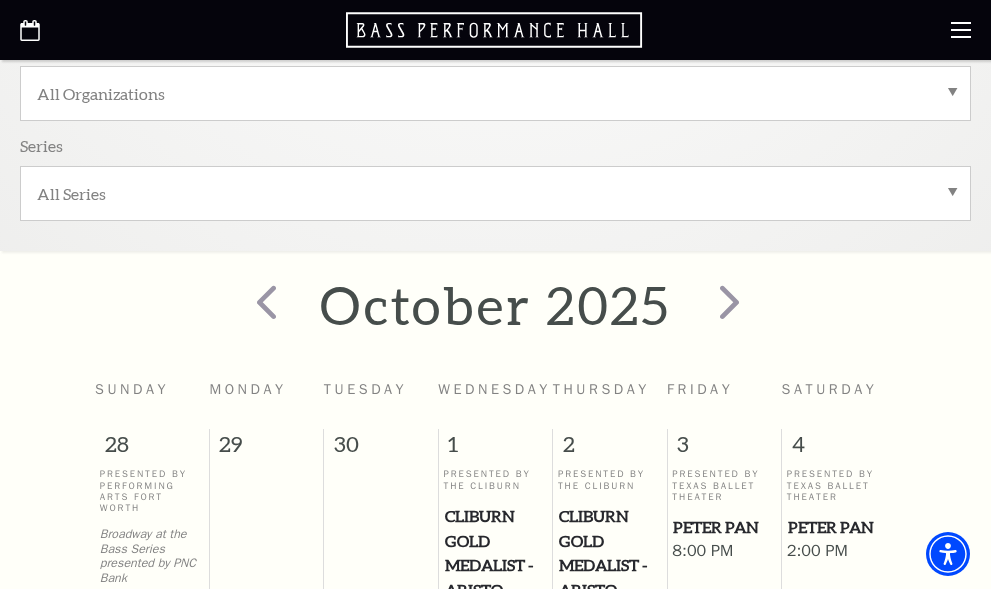 scroll, scrollTop: 400, scrollLeft: 0, axis: vertical 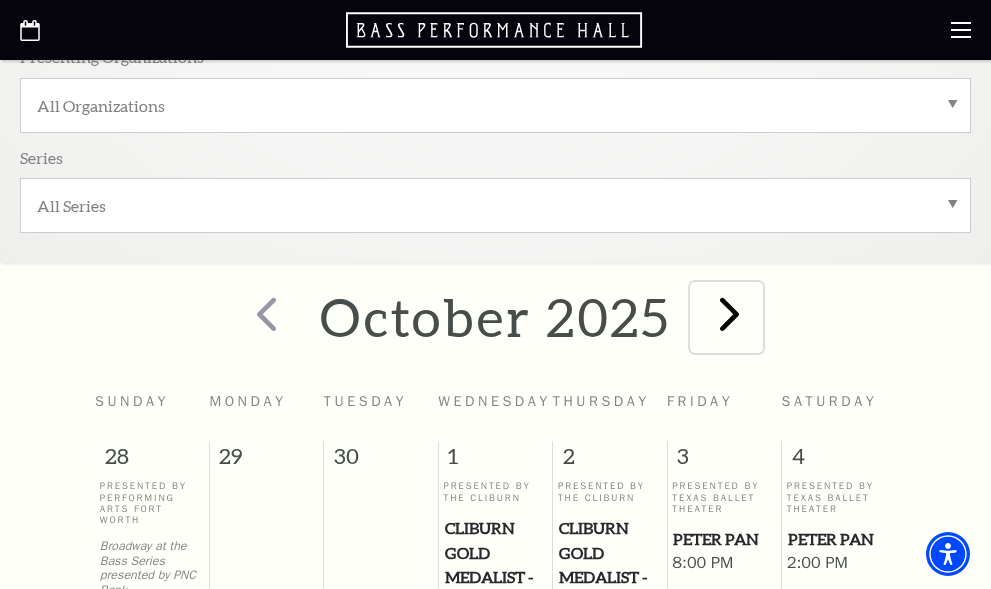 click at bounding box center (729, 313) 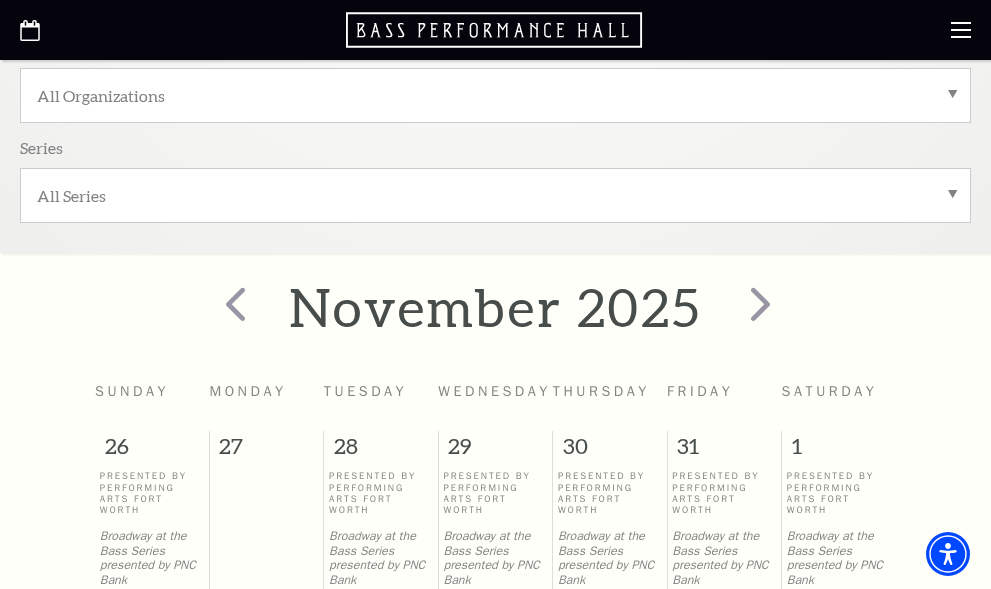 scroll, scrollTop: 400, scrollLeft: 0, axis: vertical 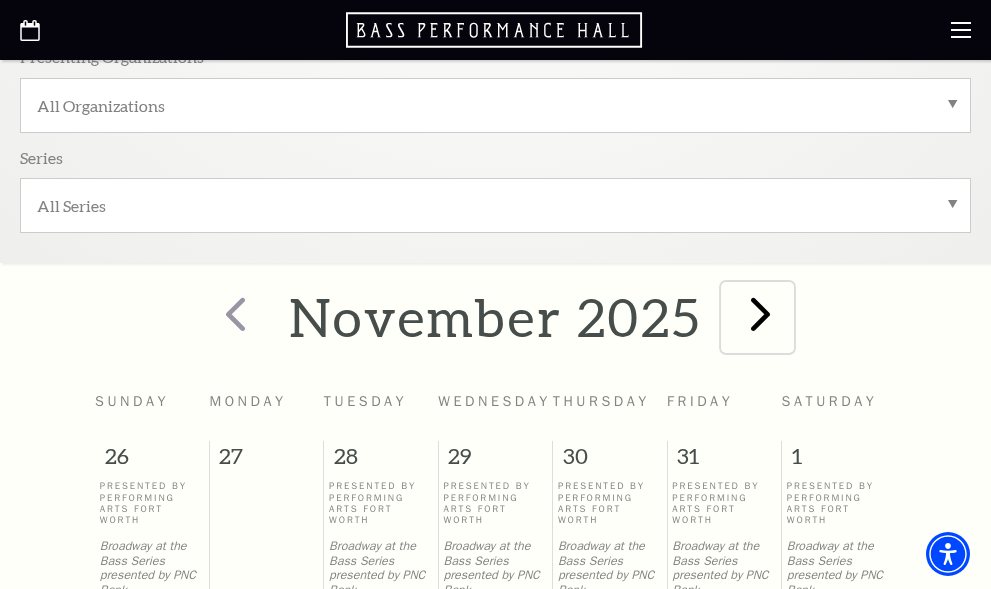 click at bounding box center (760, 313) 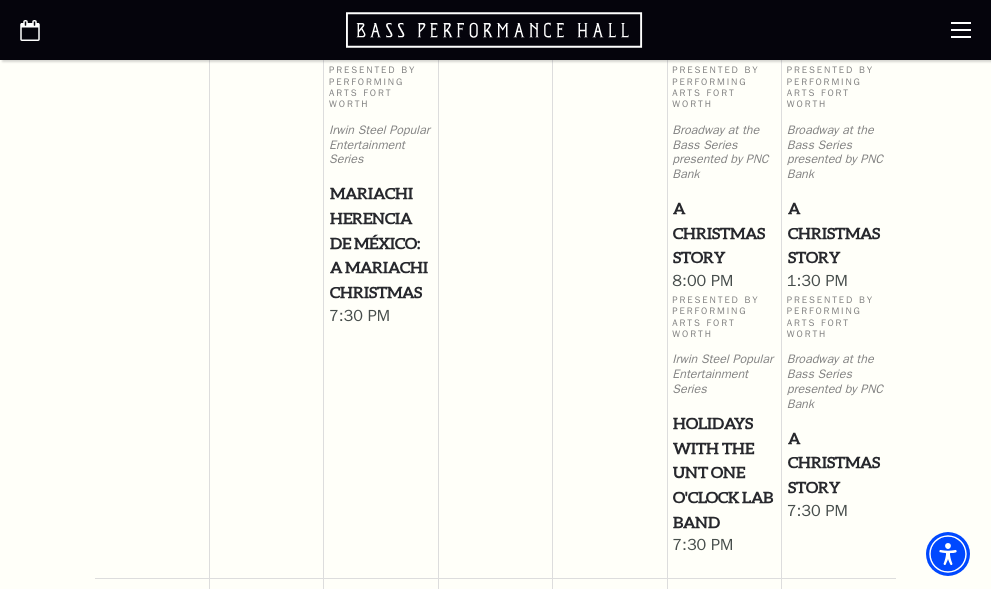 scroll, scrollTop: 500, scrollLeft: 0, axis: vertical 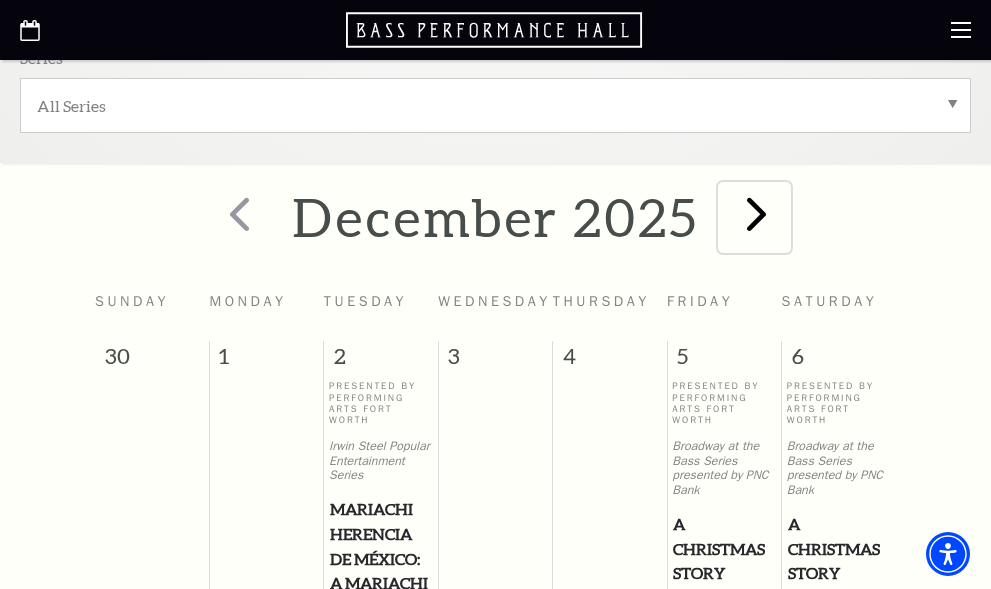 click at bounding box center [756, 213] 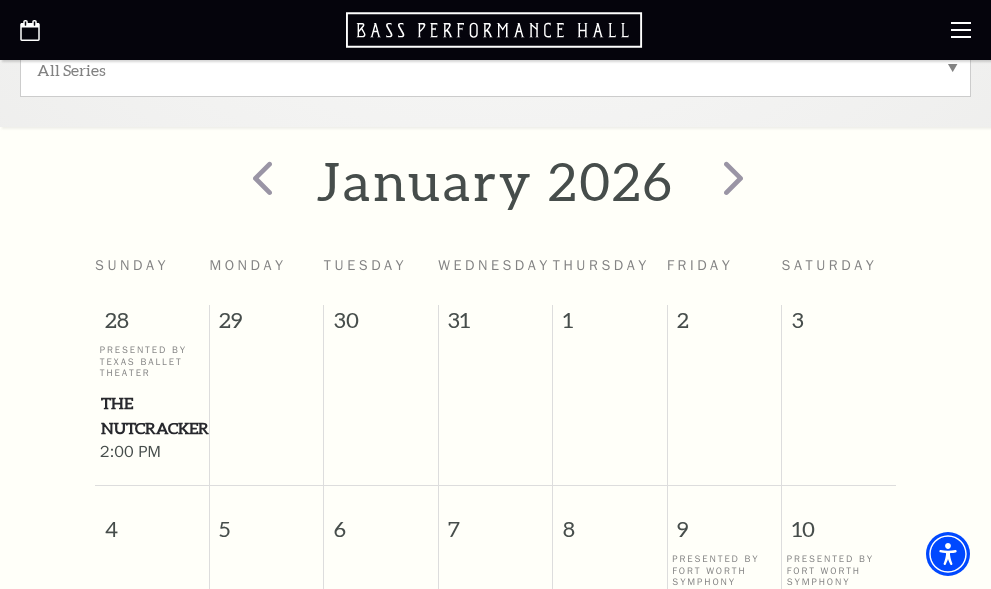 scroll, scrollTop: 500, scrollLeft: 0, axis: vertical 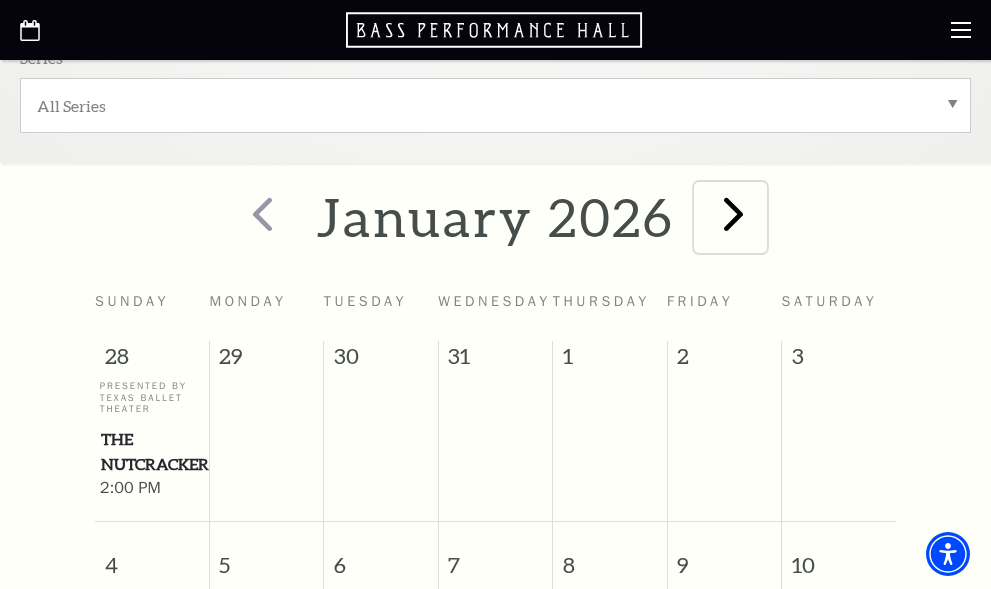 click at bounding box center (733, 213) 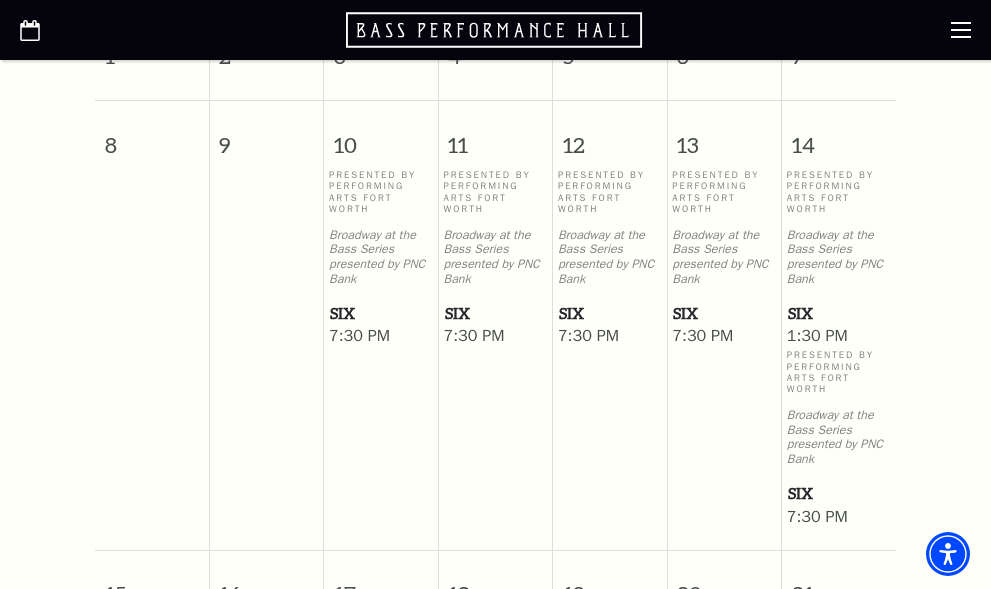 scroll, scrollTop: 700, scrollLeft: 0, axis: vertical 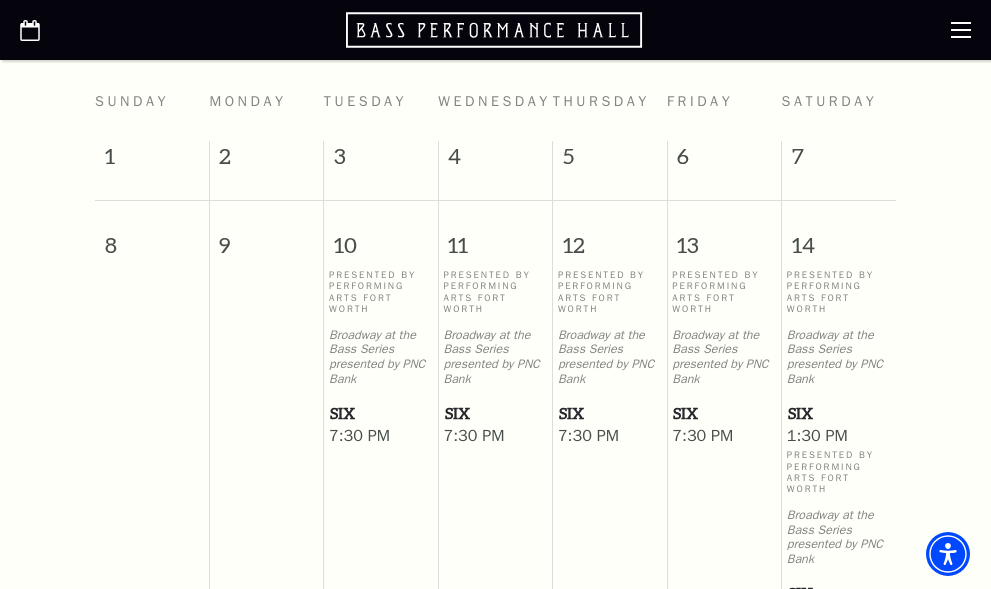 click on "SIX" at bounding box center [381, 413] 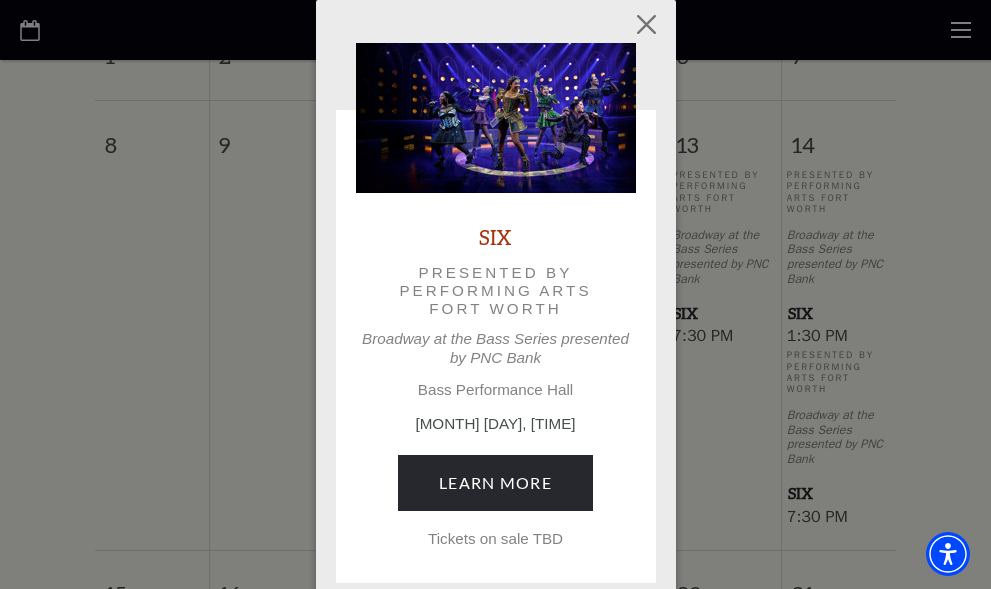 scroll, scrollTop: 700, scrollLeft: 0, axis: vertical 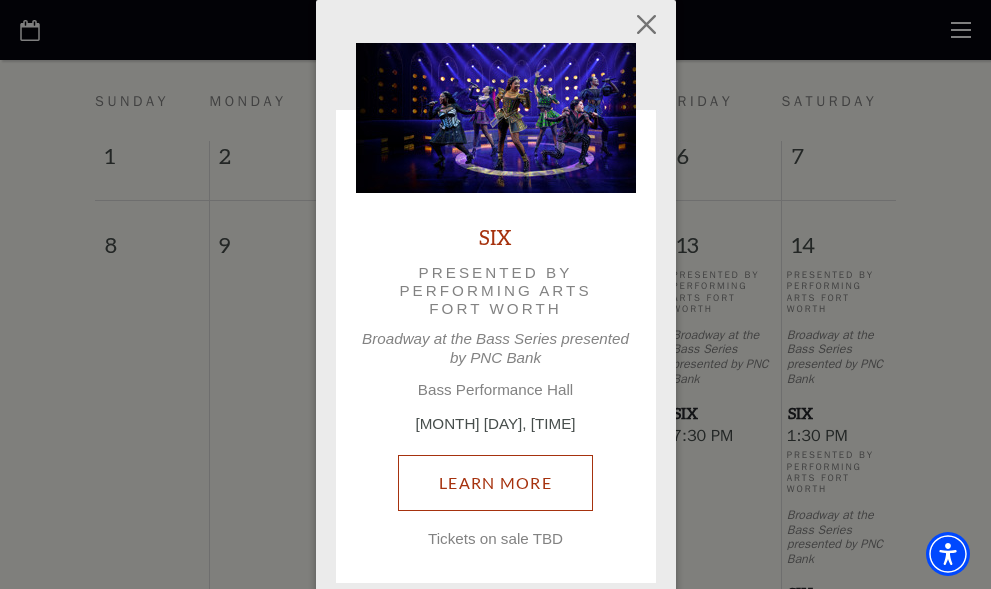 click on "Learn More" at bounding box center [495, 483] 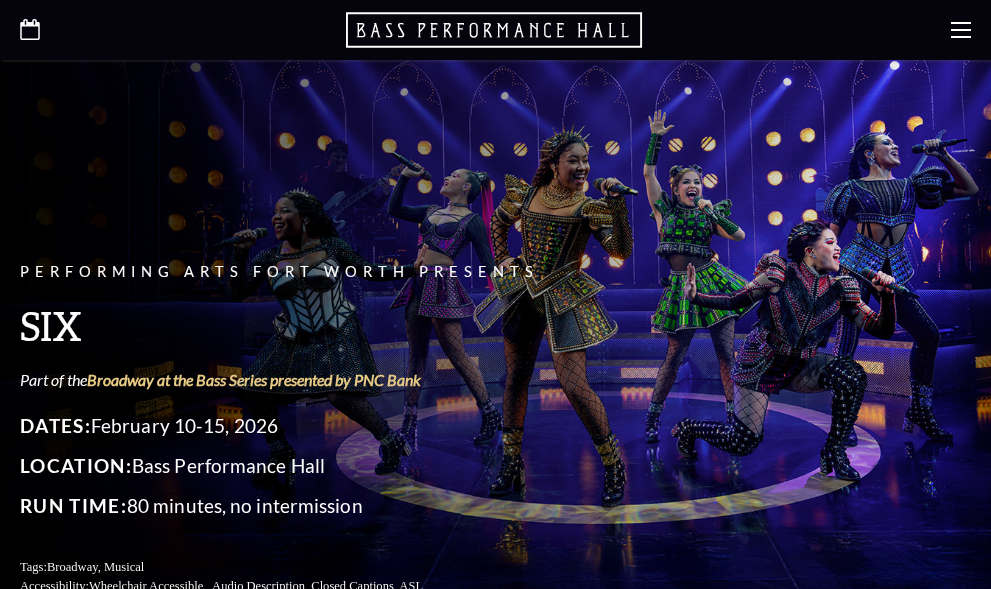 scroll, scrollTop: 0, scrollLeft: 0, axis: both 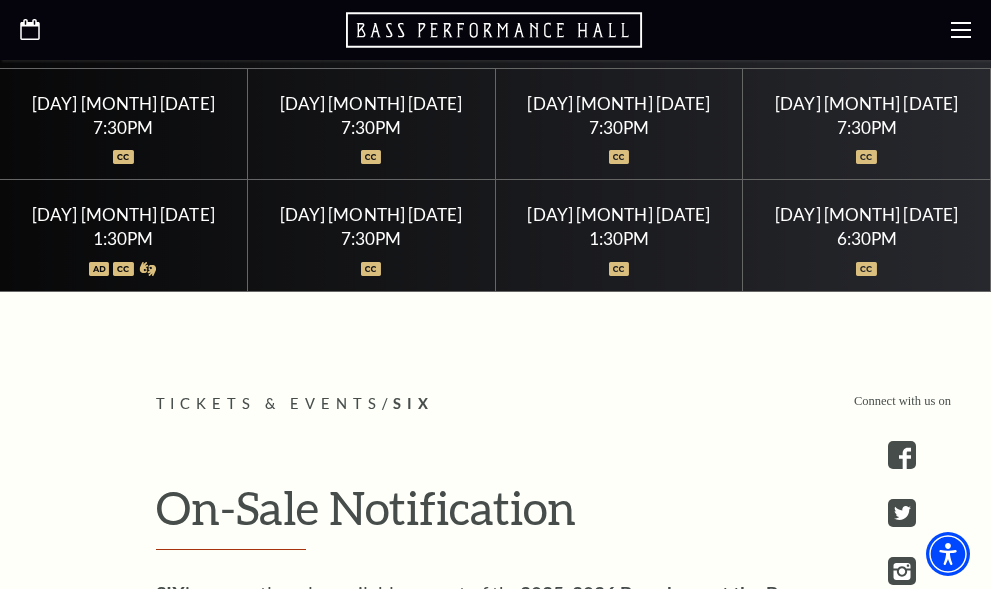 click 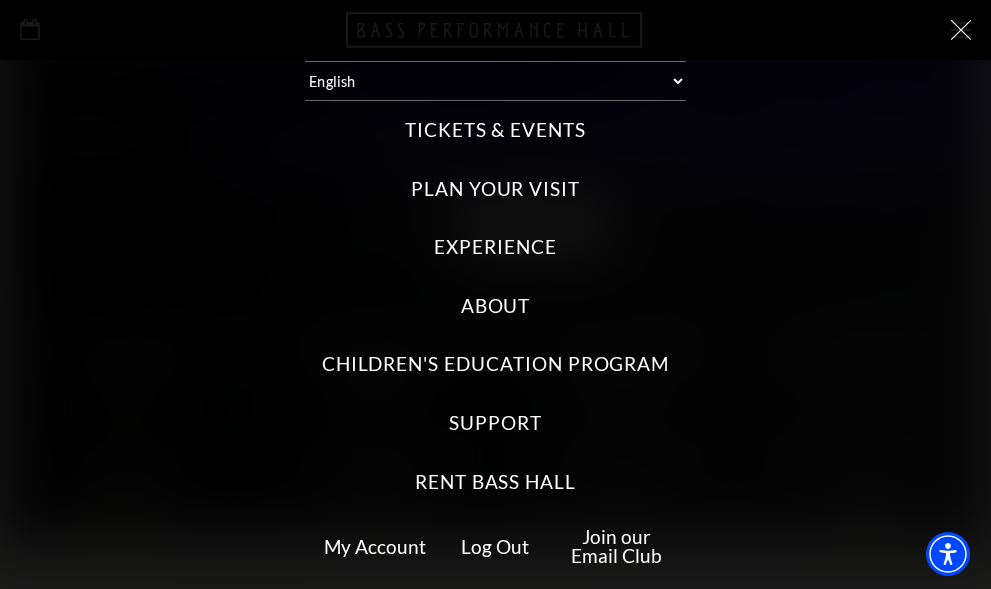 scroll, scrollTop: 400, scrollLeft: 0, axis: vertical 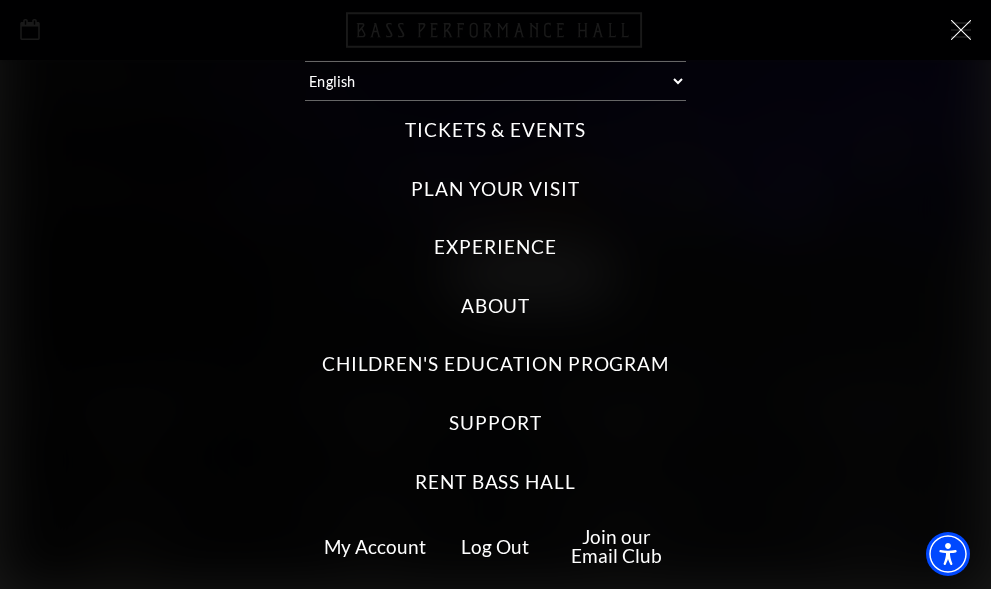 click on "My Account" at bounding box center (375, 546) 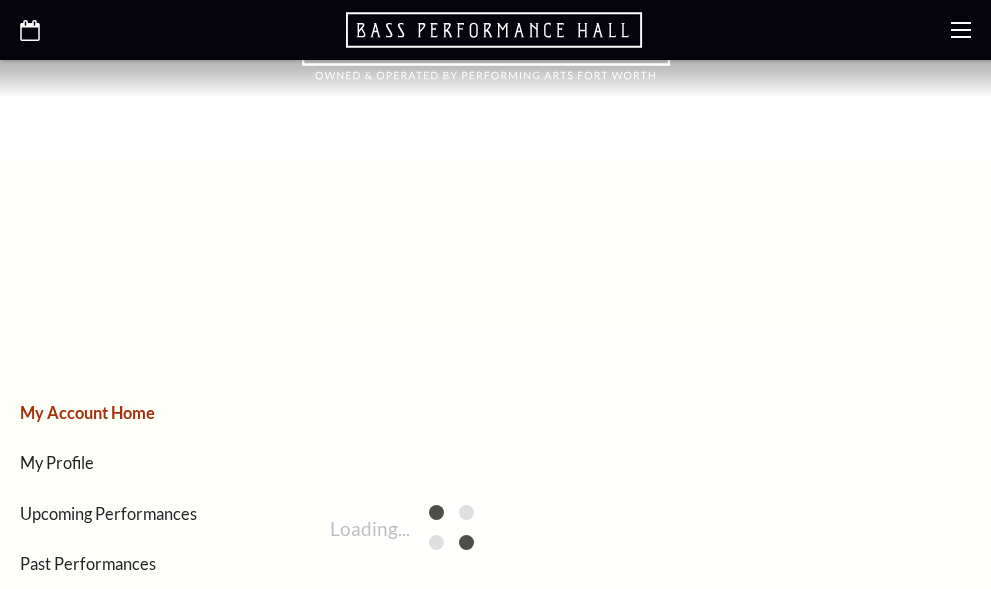 scroll, scrollTop: 0, scrollLeft: 0, axis: both 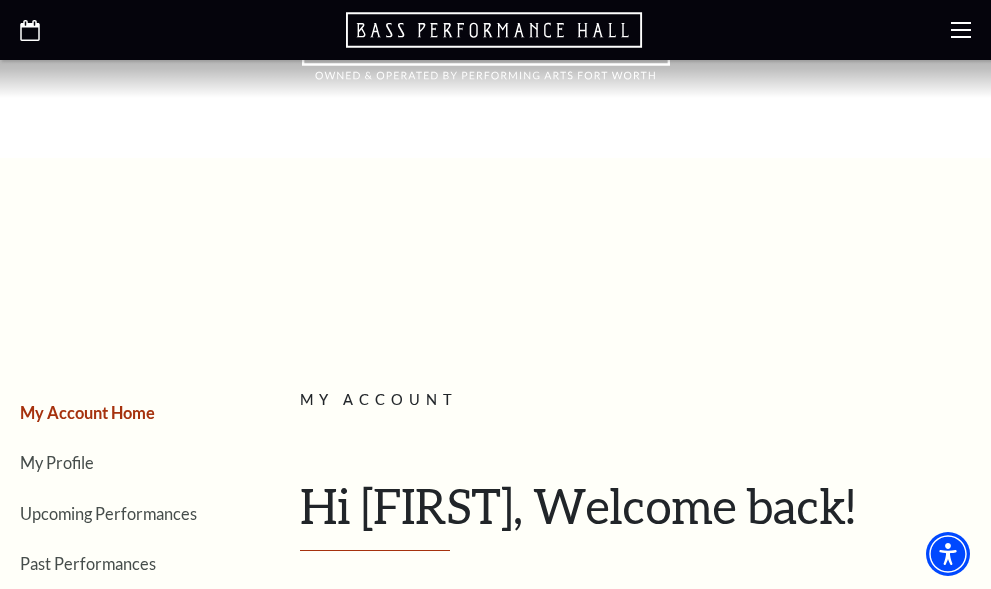click 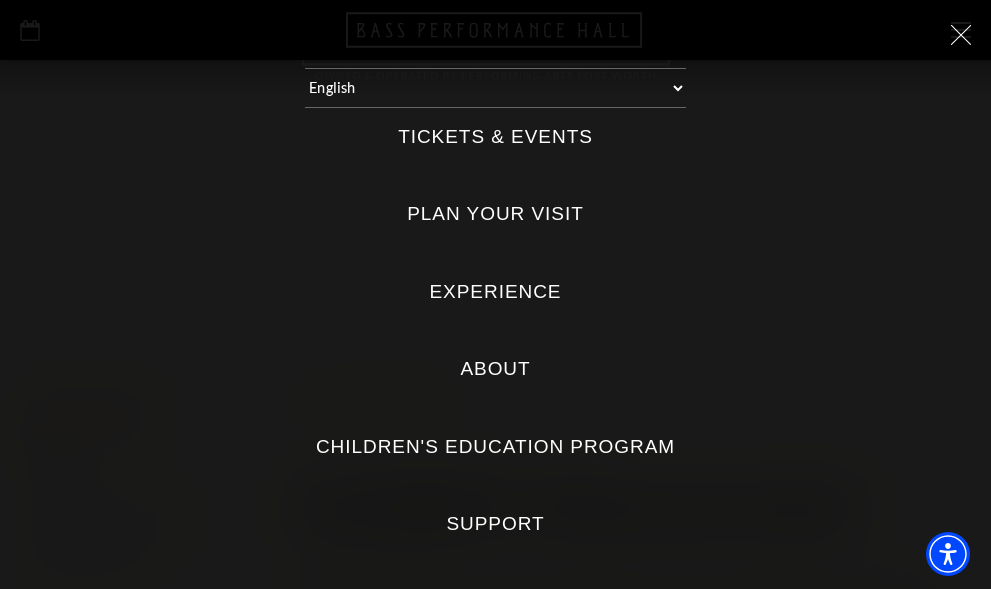 click on "Tickets & Events" at bounding box center (495, 137) 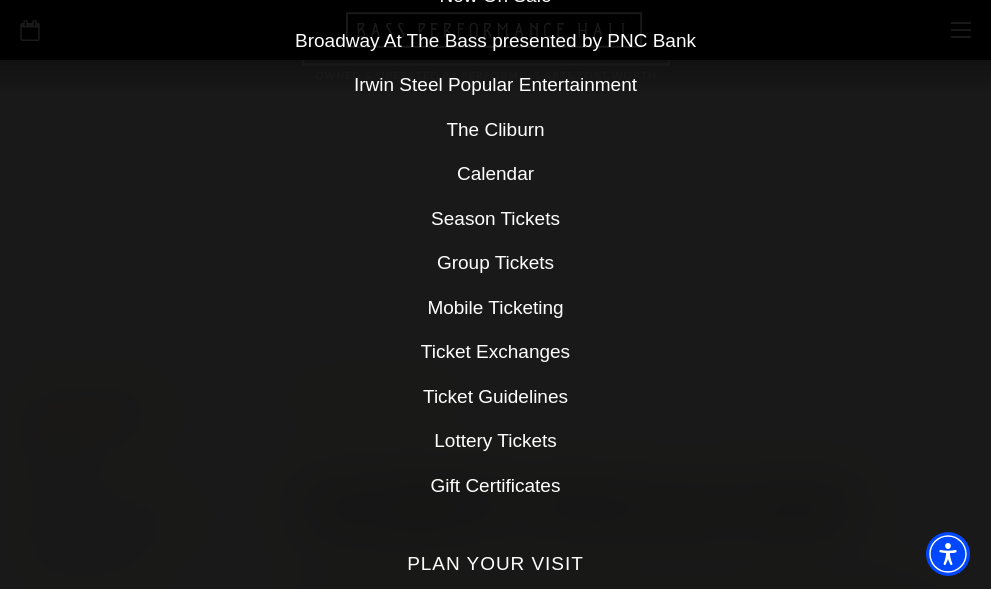 scroll, scrollTop: 100, scrollLeft: 0, axis: vertical 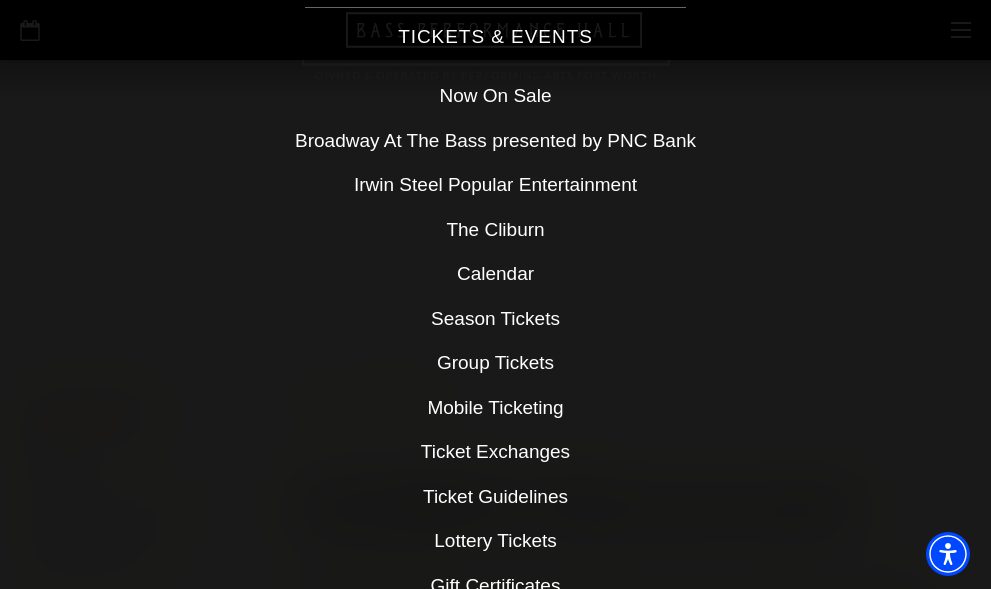 click on "Broadway At The Bass presented by PNC Bank" at bounding box center [495, 140] 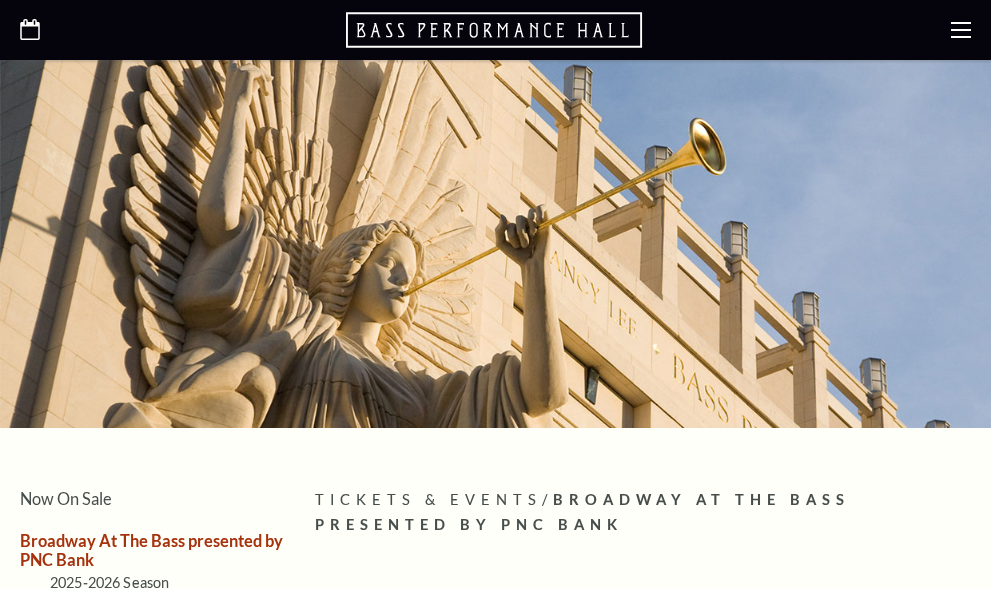 scroll, scrollTop: 0, scrollLeft: 0, axis: both 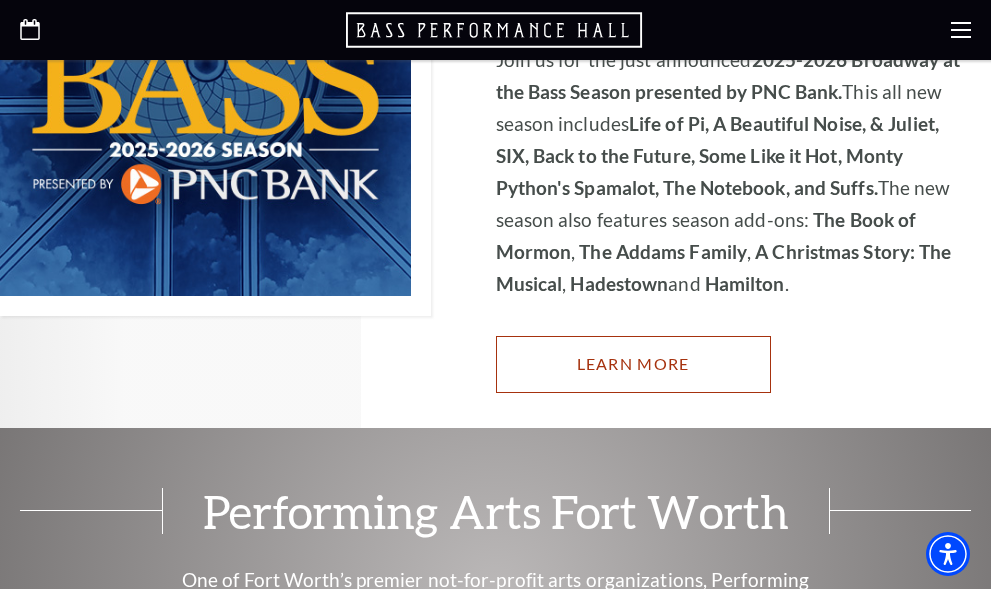 click on "Learn More" at bounding box center [633, 364] 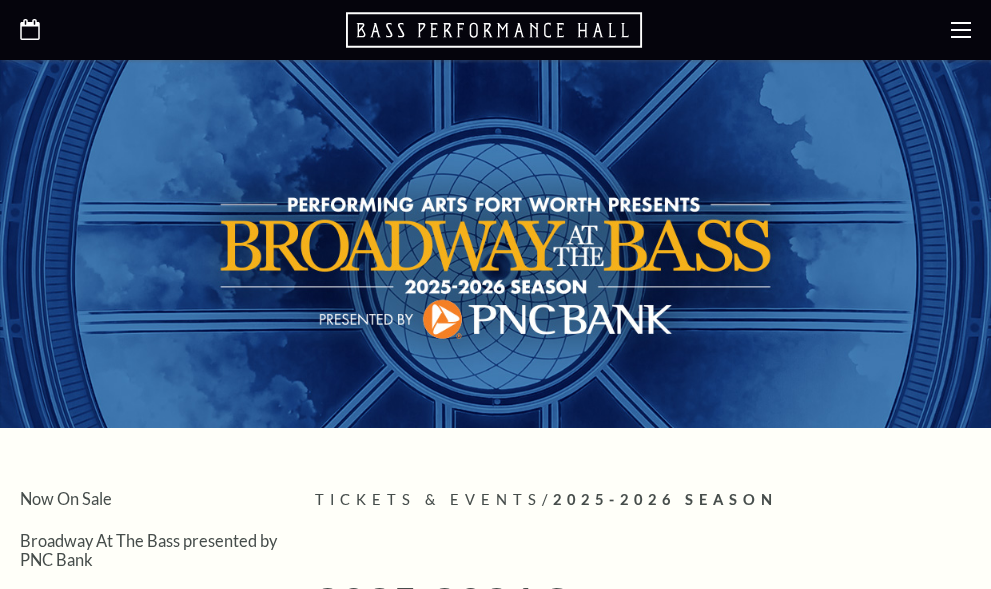 scroll, scrollTop: 0, scrollLeft: 0, axis: both 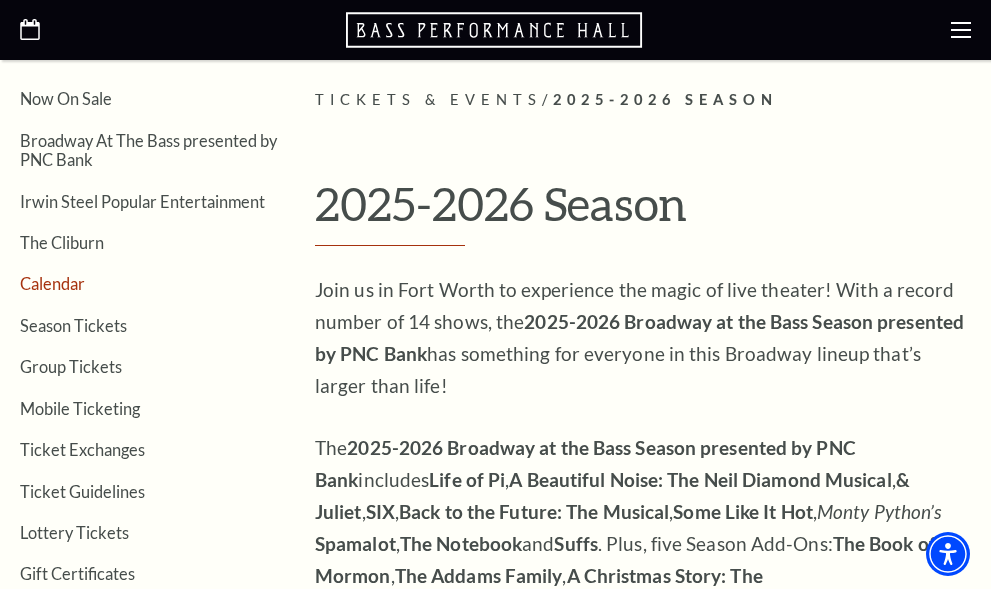 click on "Calendar" at bounding box center (52, 283) 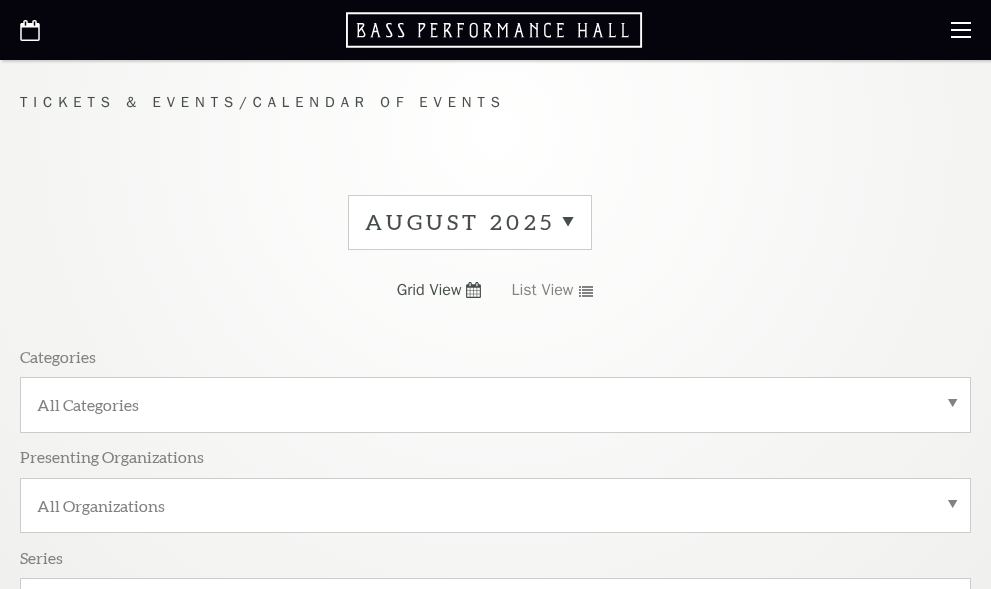 scroll, scrollTop: 0, scrollLeft: 0, axis: both 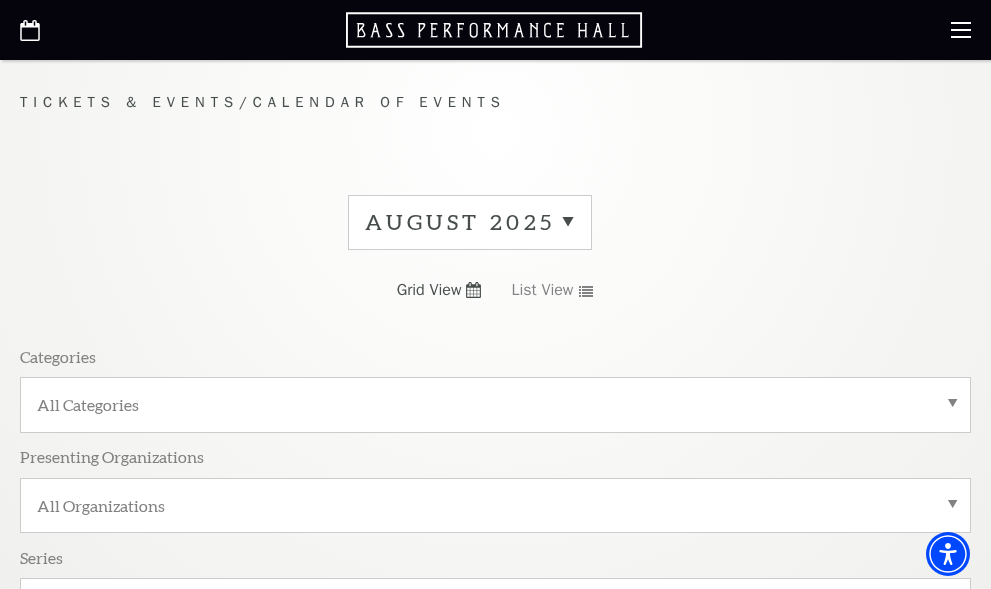 click on "August 2025" at bounding box center [470, 222] 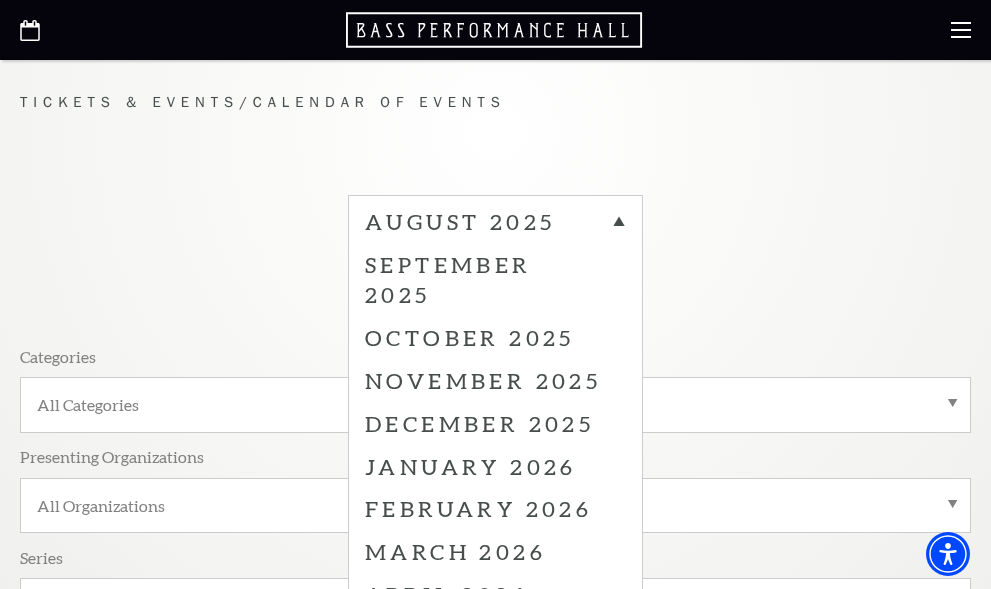 click on "[MONTH] [YEAR]   [MONTH] [YEAR]   [MONTH] [YEAR]   [MONTH] [YEAR]   [MONTH] [YEAR]   [MONTH] [YEAR]   [MONTH] [YEAR]   [MONTH] [YEAR]   [MONTH] [YEAR]   [MONTH] [YEAR]   [MONTH] [YEAR]     Grid View     List View
Categories
All Categories
Presenting Organizations
All Organizations
Series
All Series" at bounding box center [495, 421] 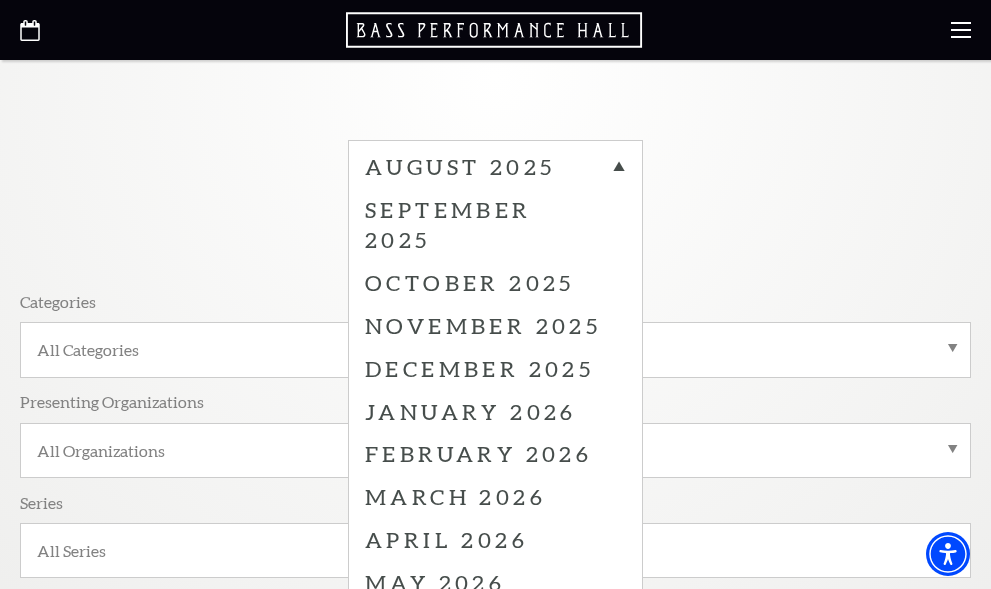 scroll, scrollTop: 100, scrollLeft: 0, axis: vertical 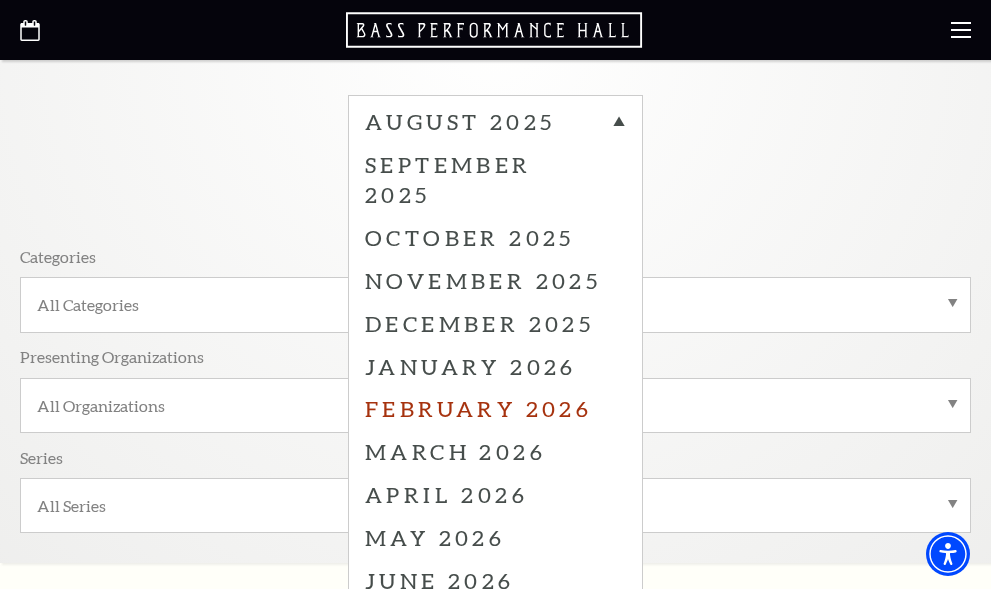 click on "February 2026" at bounding box center [495, 408] 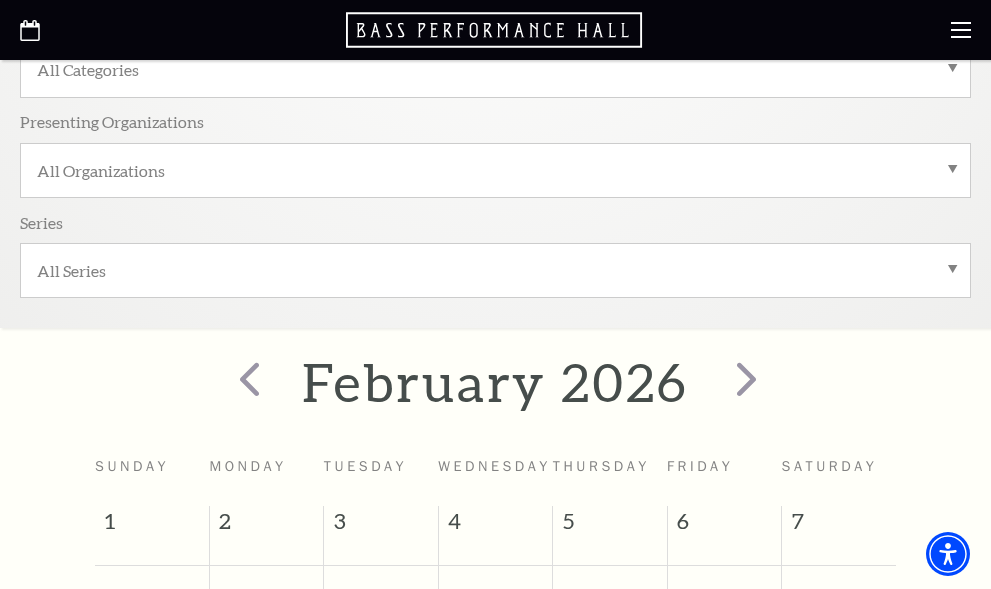 scroll, scrollTop: 300, scrollLeft: 0, axis: vertical 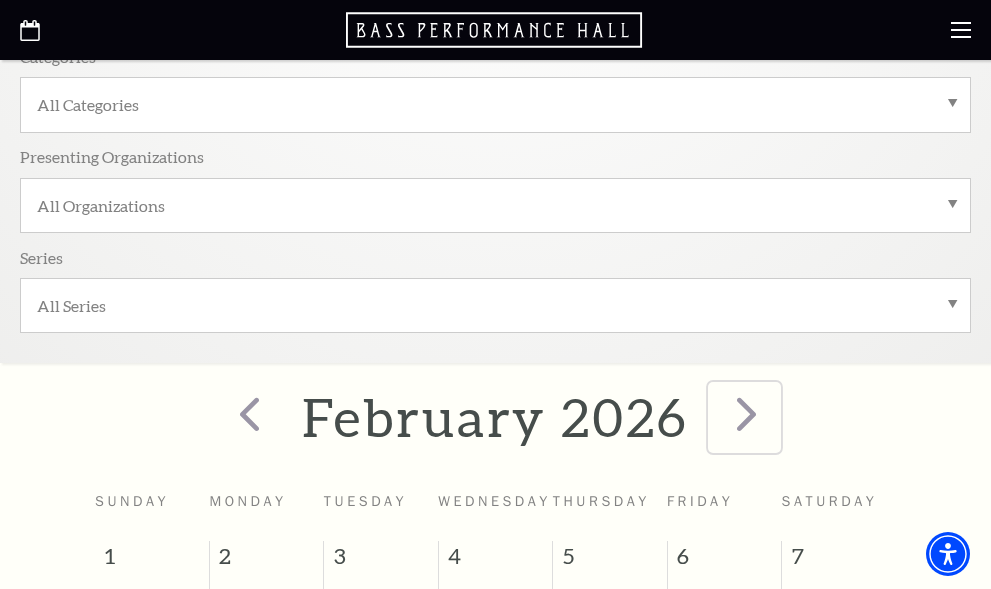 drag, startPoint x: 743, startPoint y: 421, endPoint x: 758, endPoint y: 416, distance: 15.811388 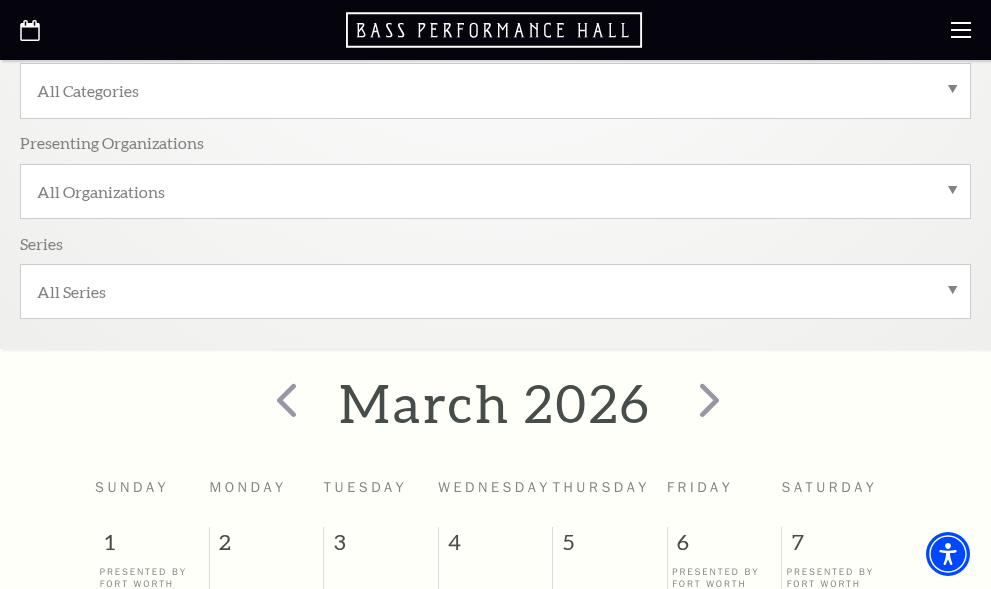scroll, scrollTop: 300, scrollLeft: 0, axis: vertical 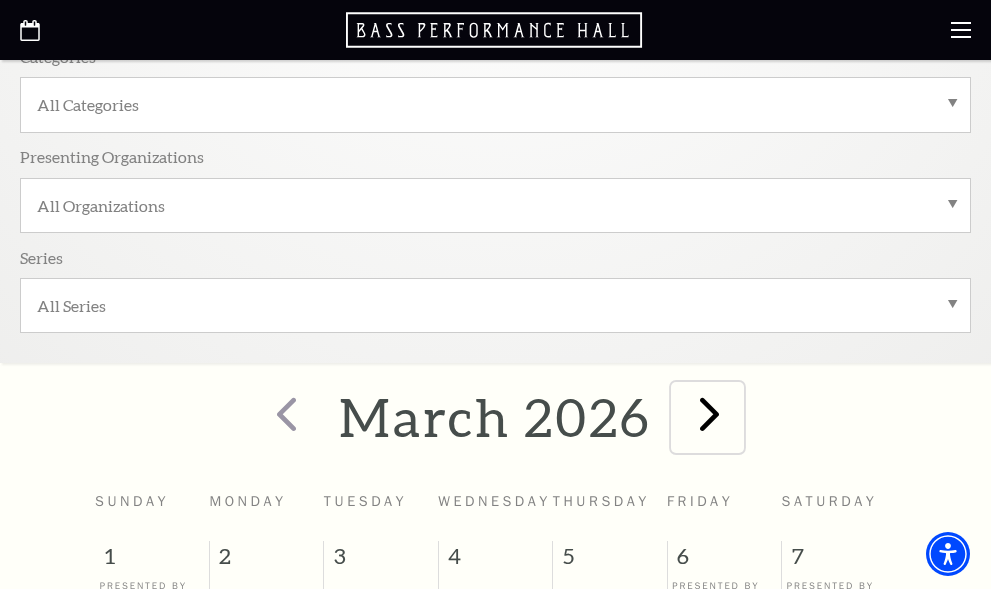 click at bounding box center [709, 413] 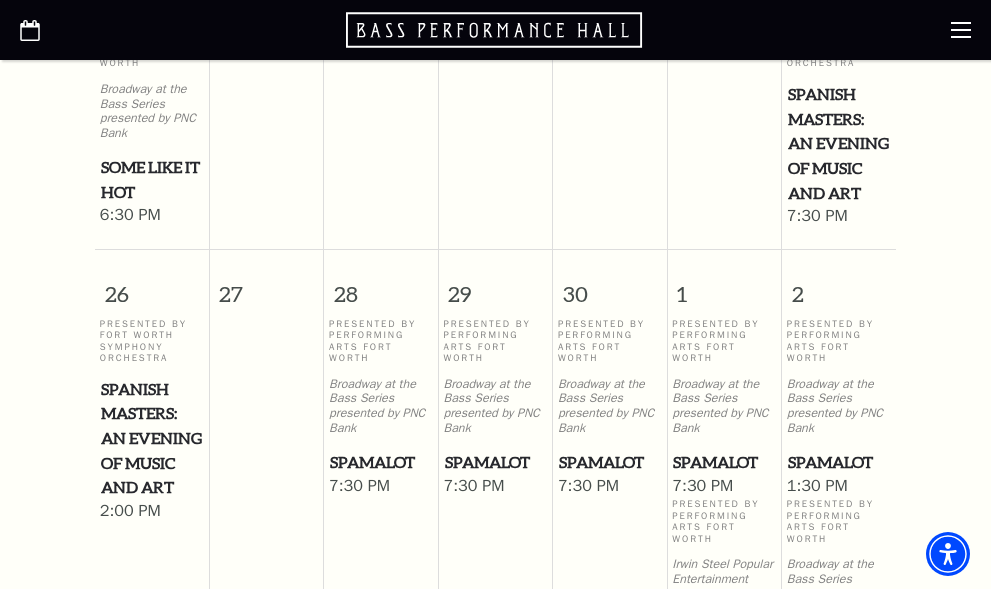 scroll, scrollTop: 2200, scrollLeft: 0, axis: vertical 